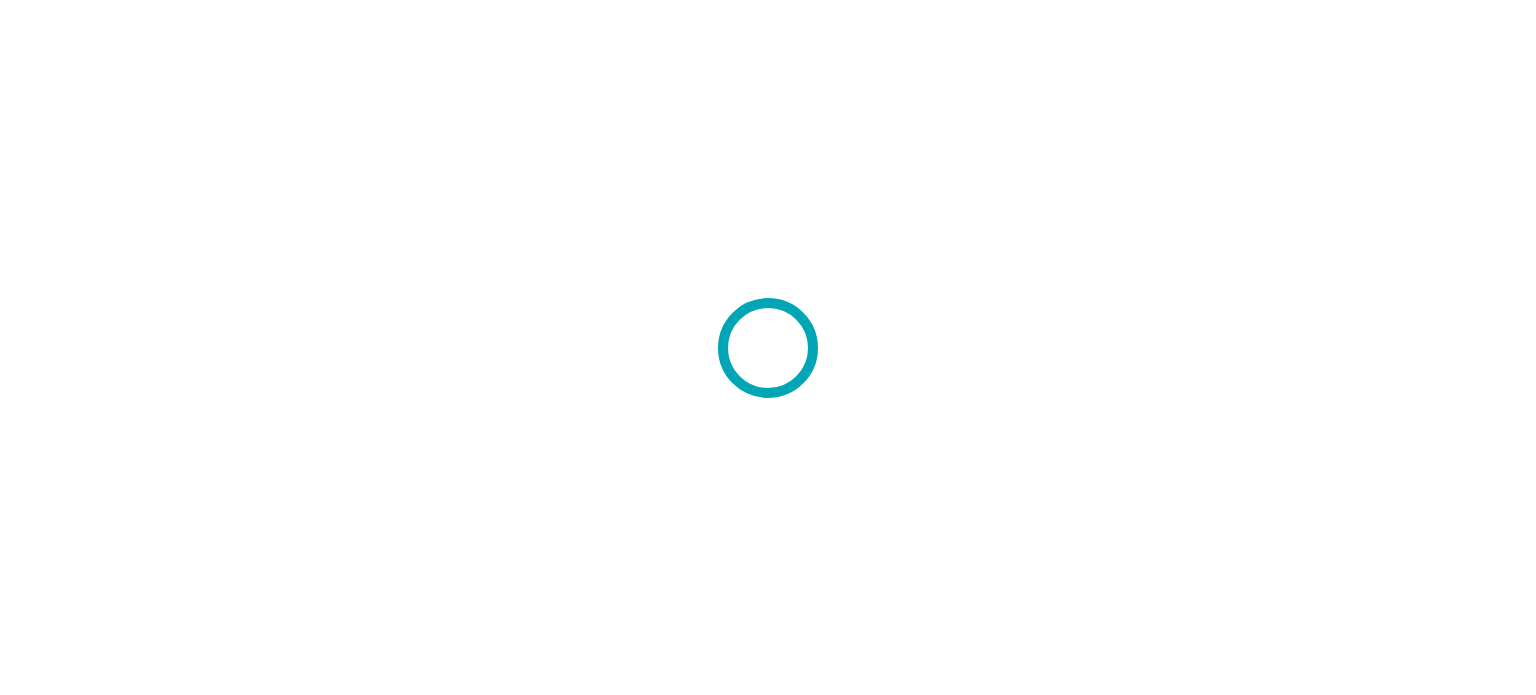 scroll, scrollTop: 0, scrollLeft: 0, axis: both 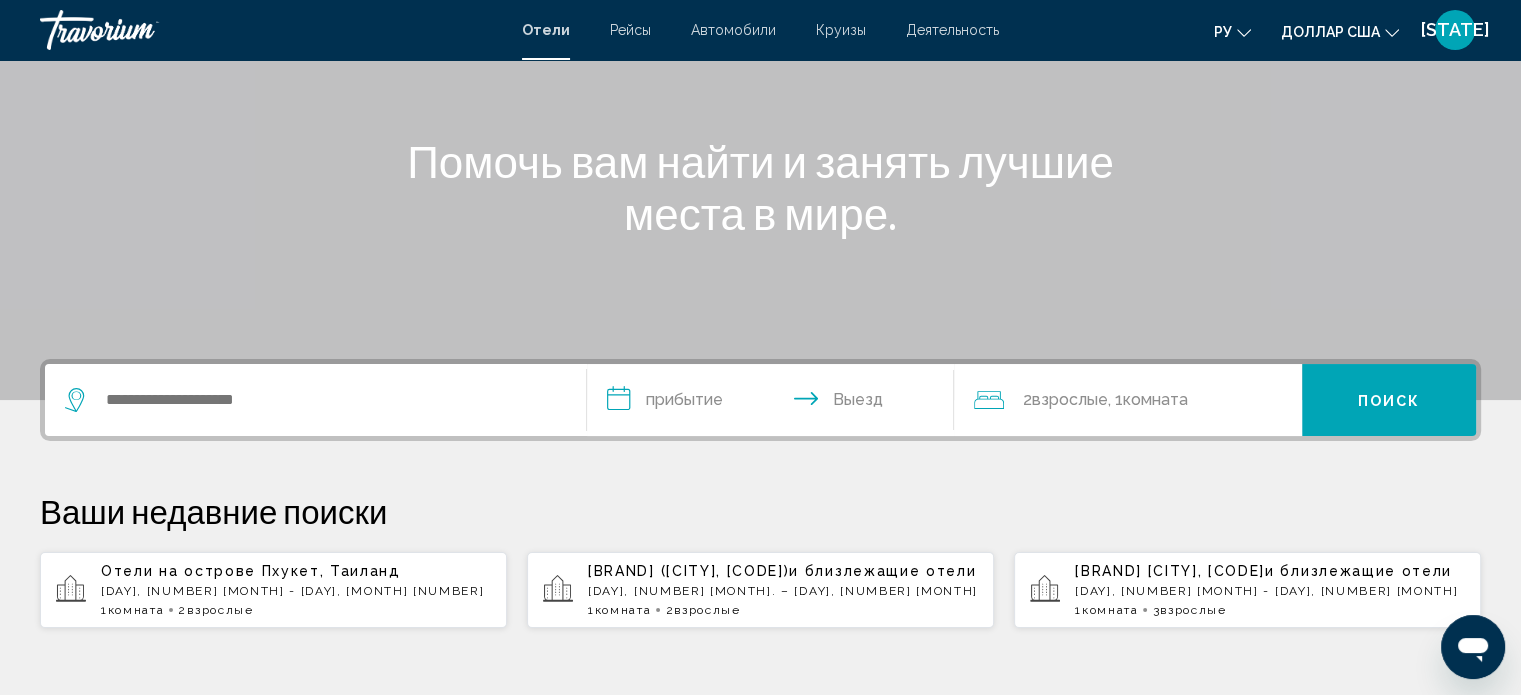 click at bounding box center (315, 400) 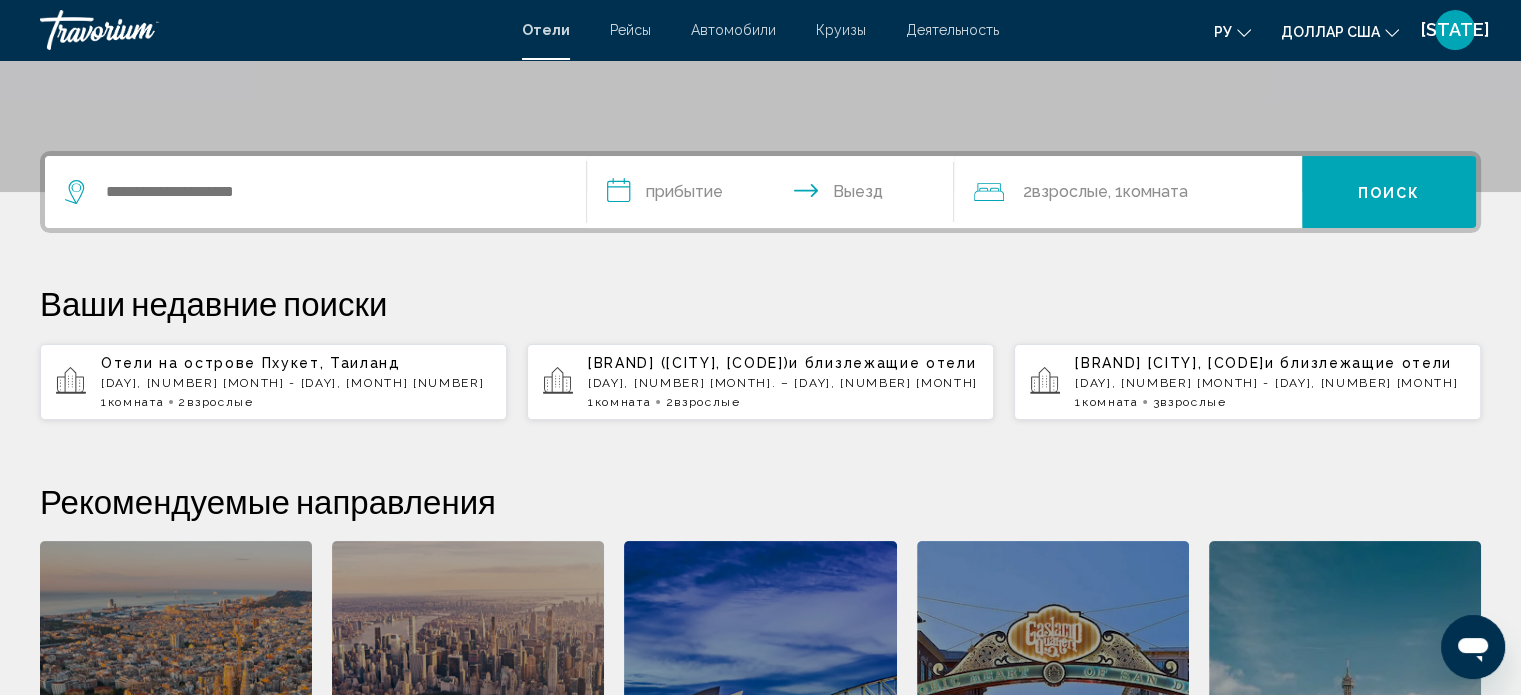 scroll, scrollTop: 493, scrollLeft: 0, axis: vertical 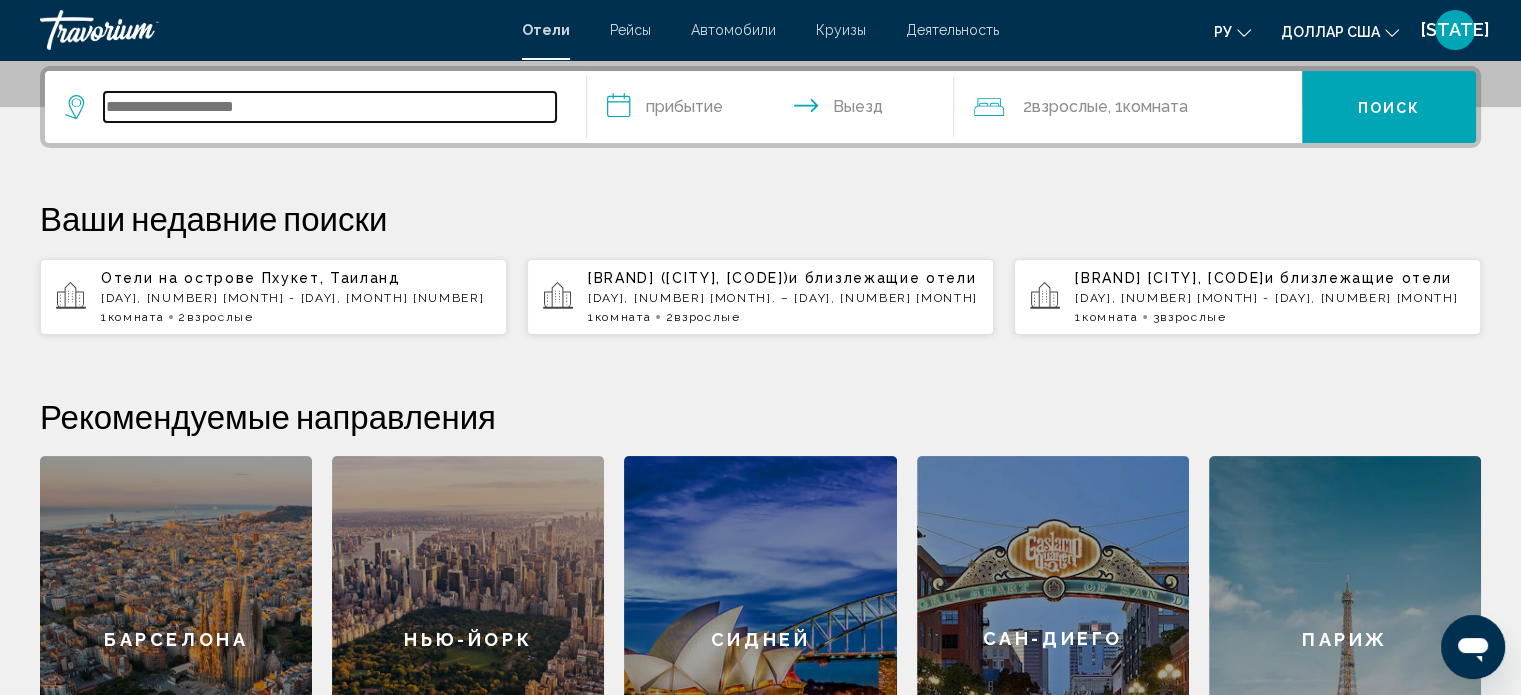 click at bounding box center (330, 107) 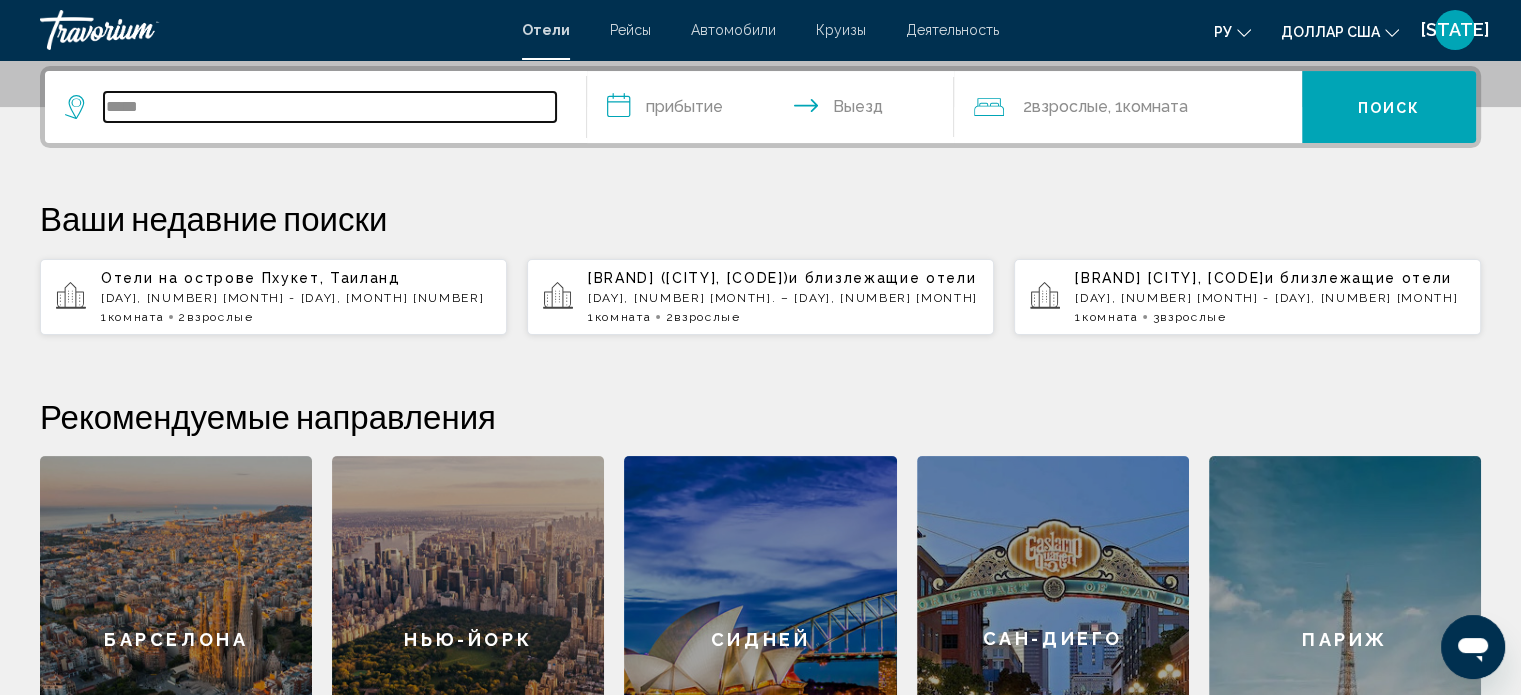 type on "******" 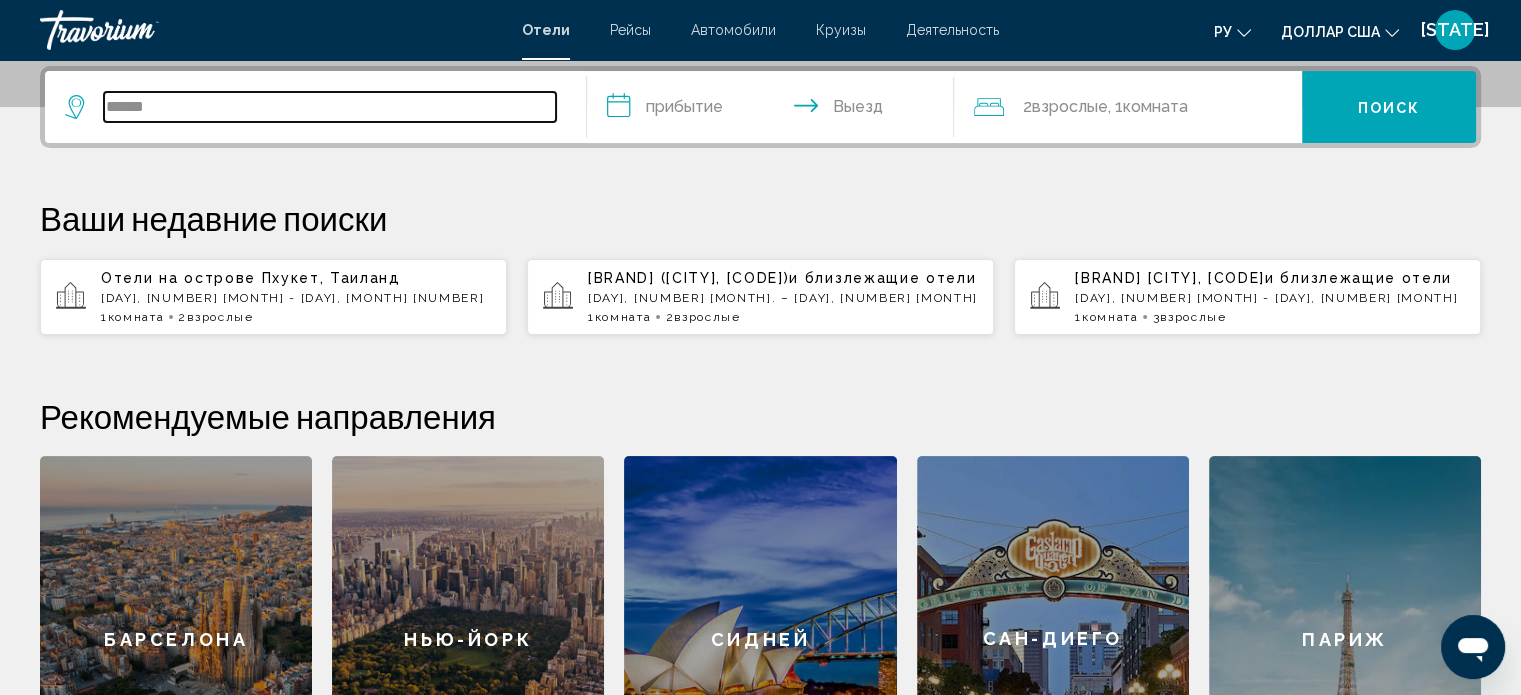 drag, startPoint x: 366, startPoint y: 107, endPoint x: 66, endPoint y: 109, distance: 300.00665 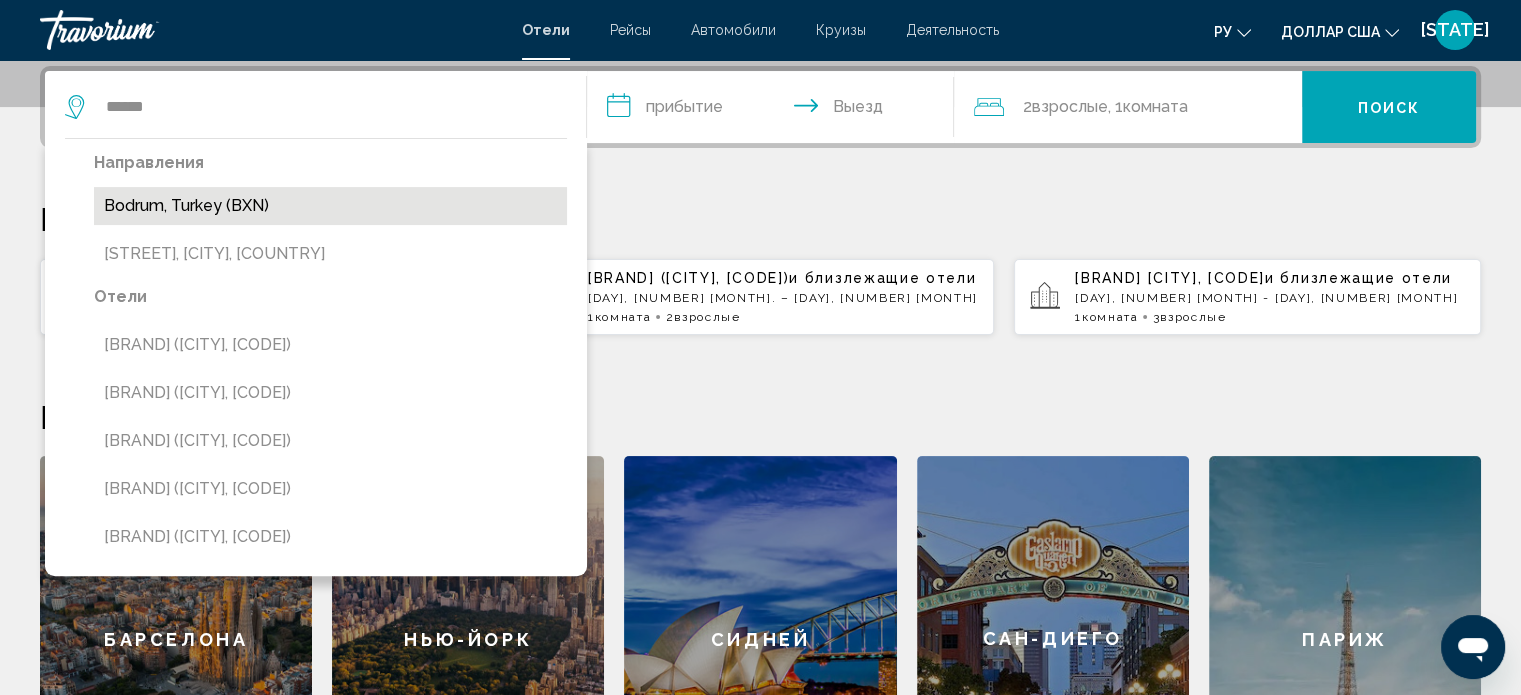 click on "Bodrum, Turkey (BXN)" at bounding box center [330, 206] 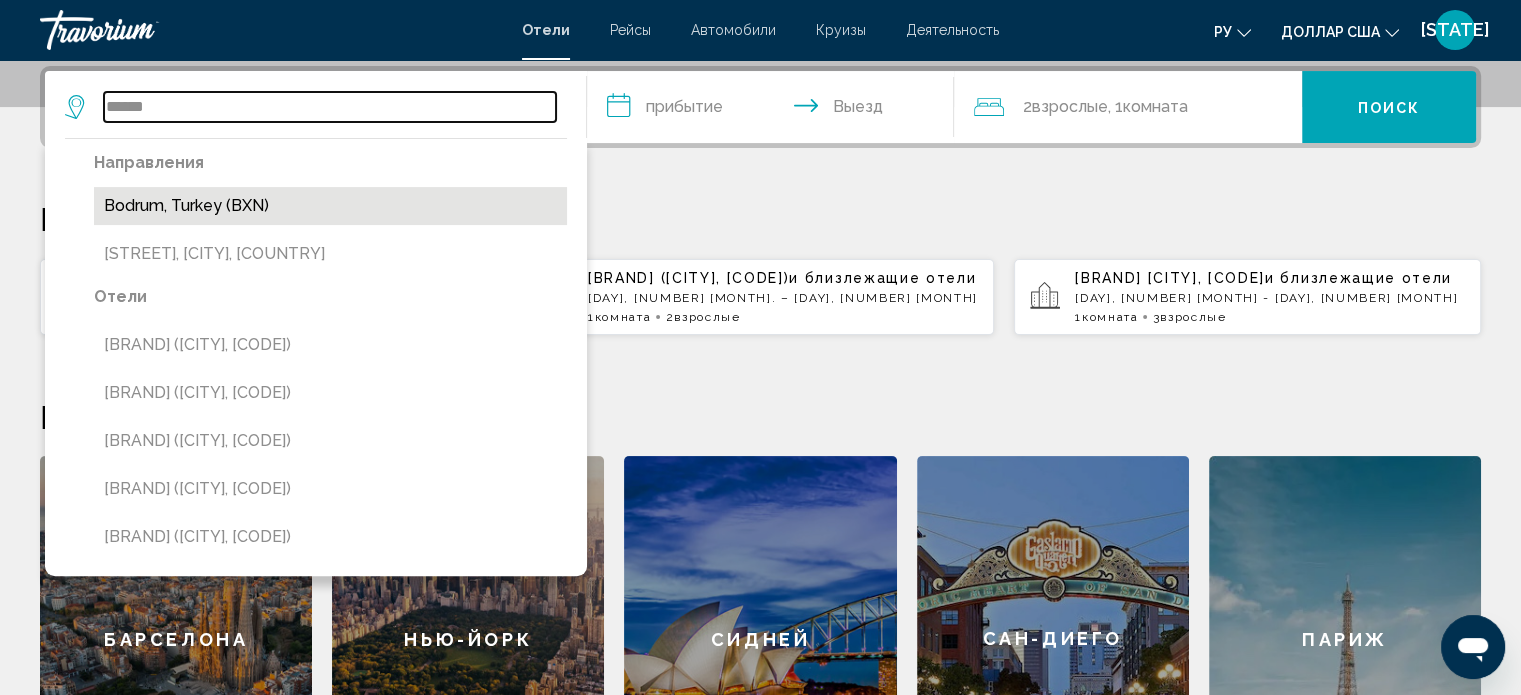 type on "**********" 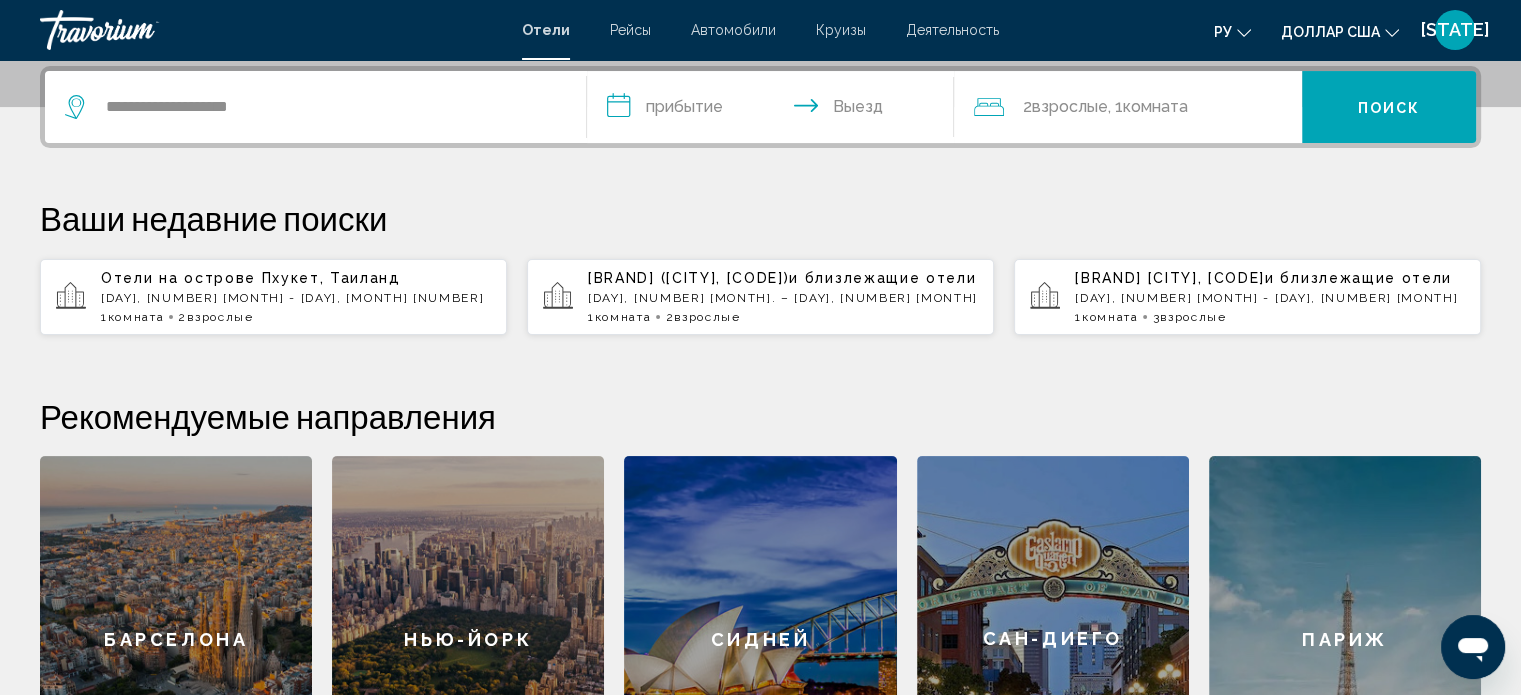 click on "**********" at bounding box center (775, 110) 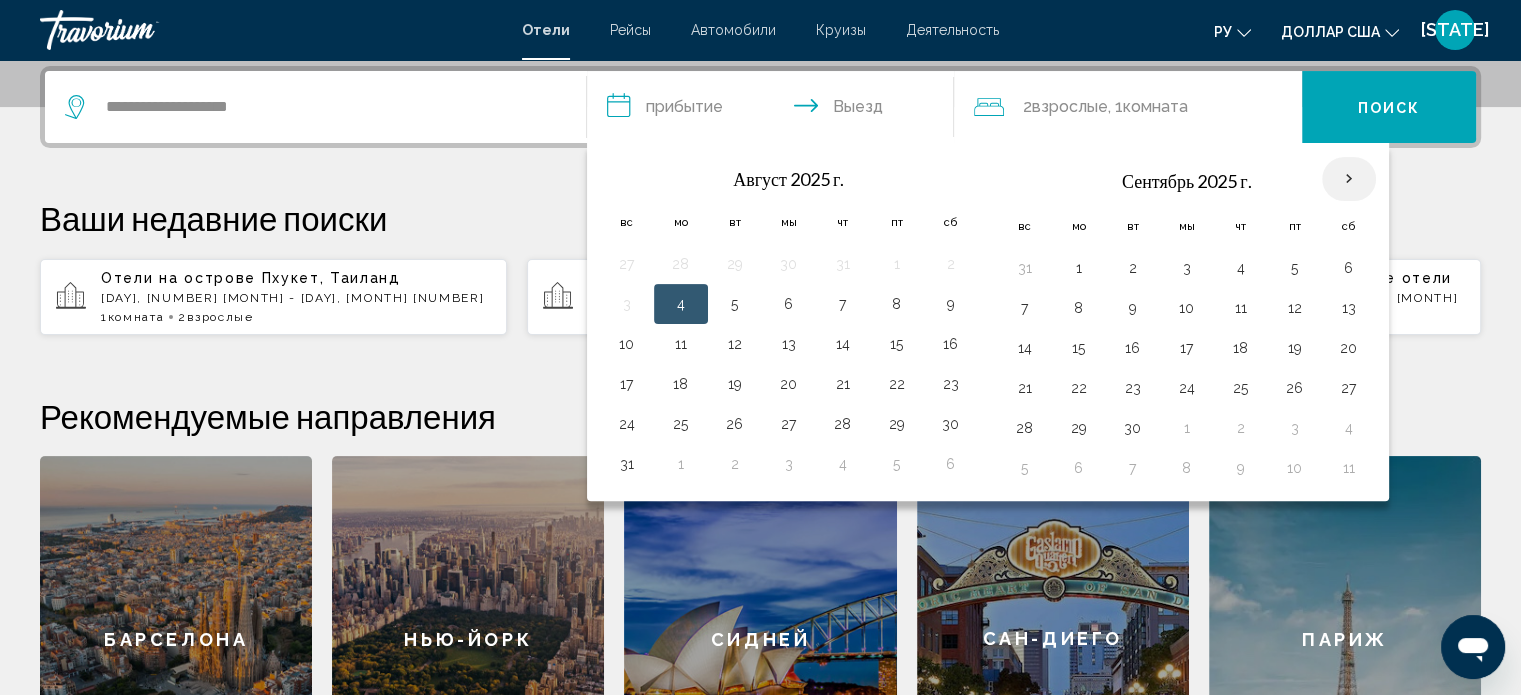 click at bounding box center [1349, 179] 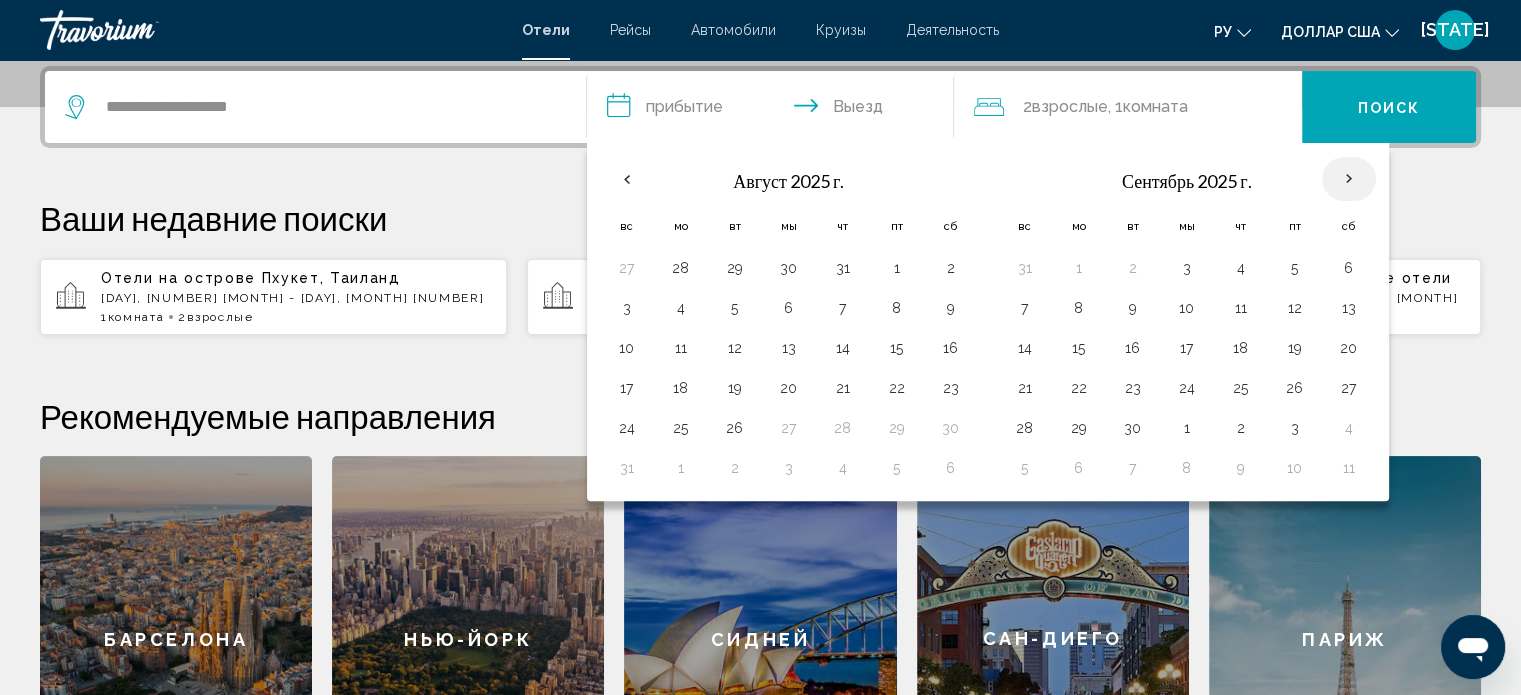 click at bounding box center (1349, 179) 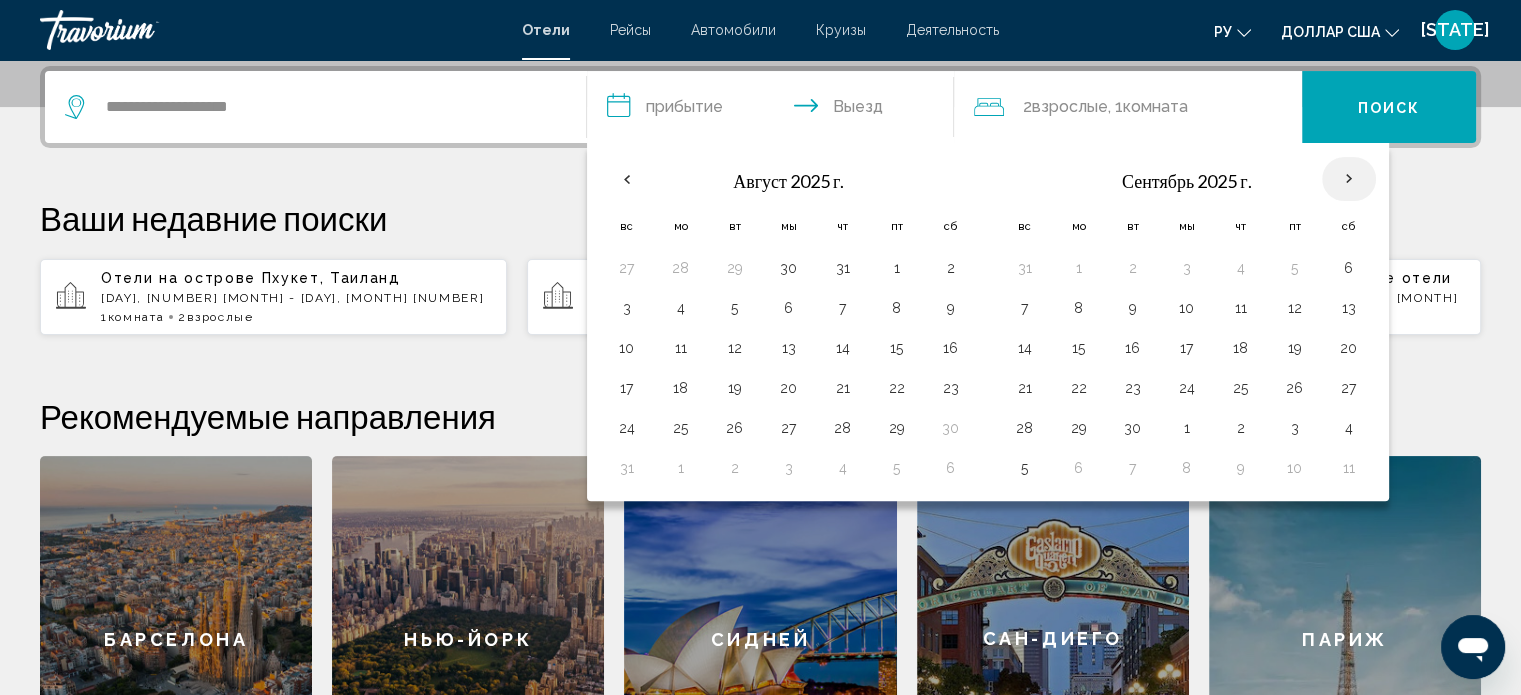 click at bounding box center [1349, 179] 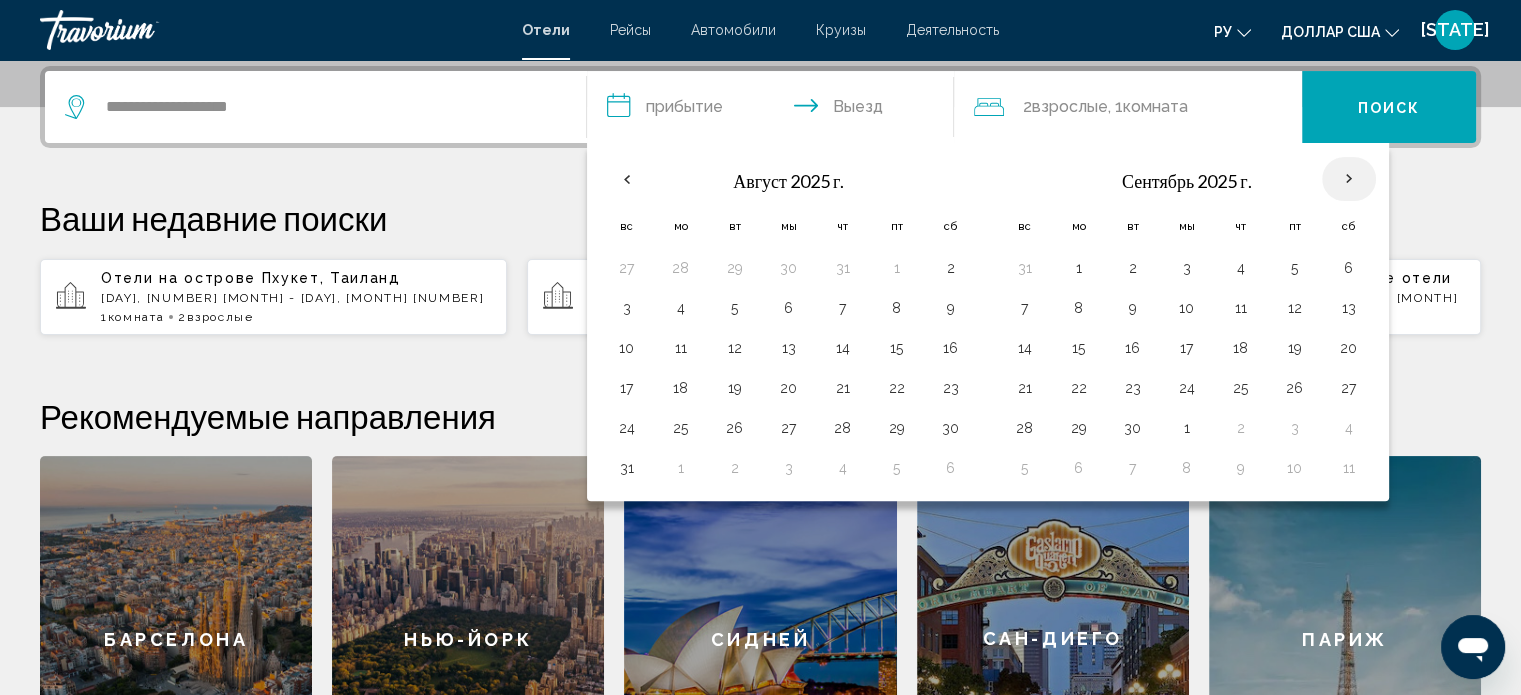 click at bounding box center (1349, 179) 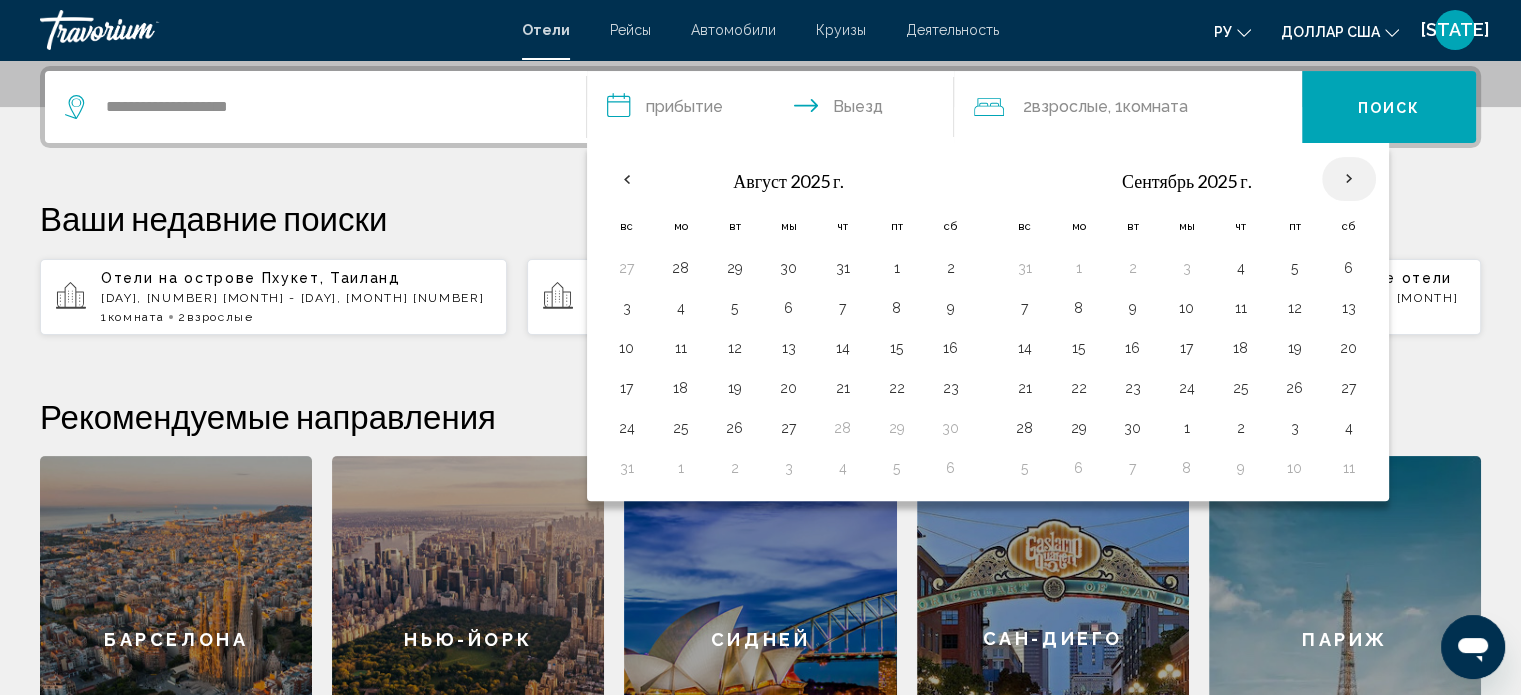click at bounding box center (1349, 179) 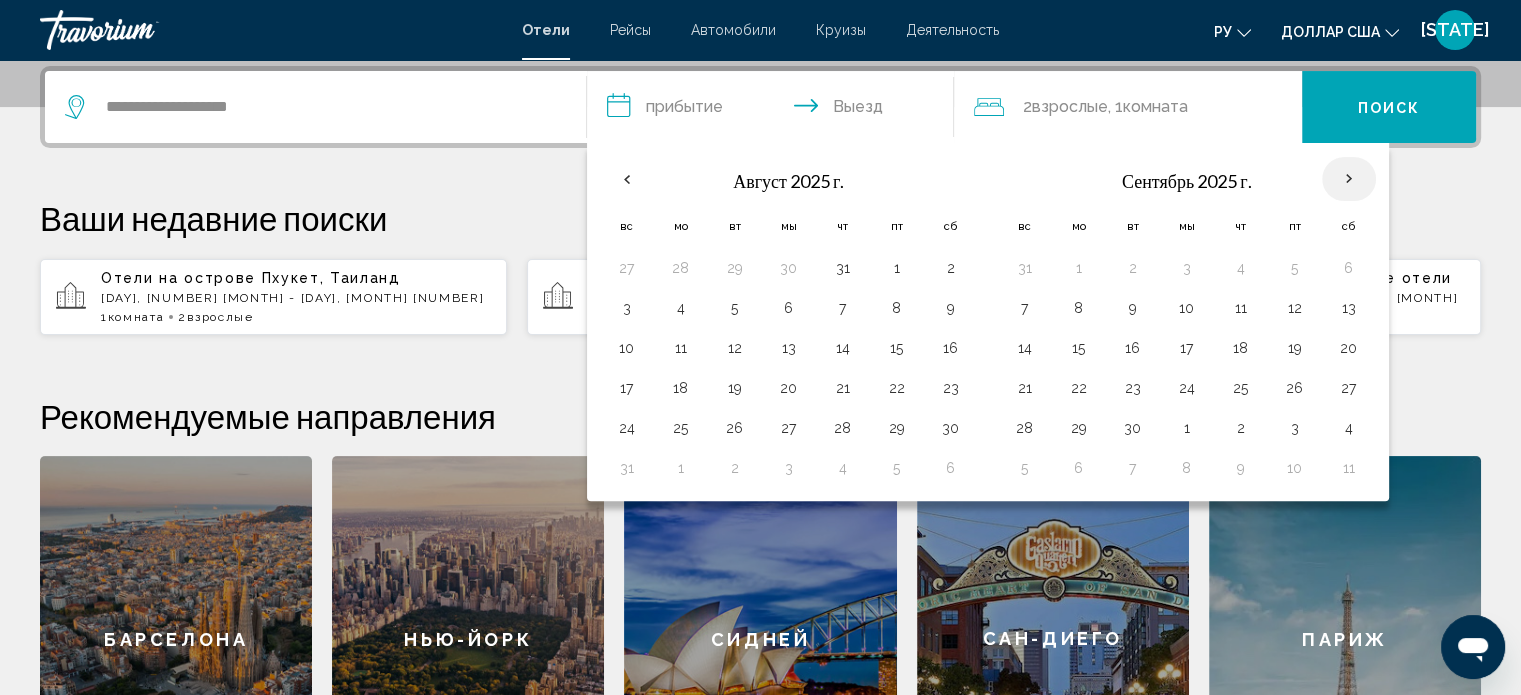 click at bounding box center (1349, 179) 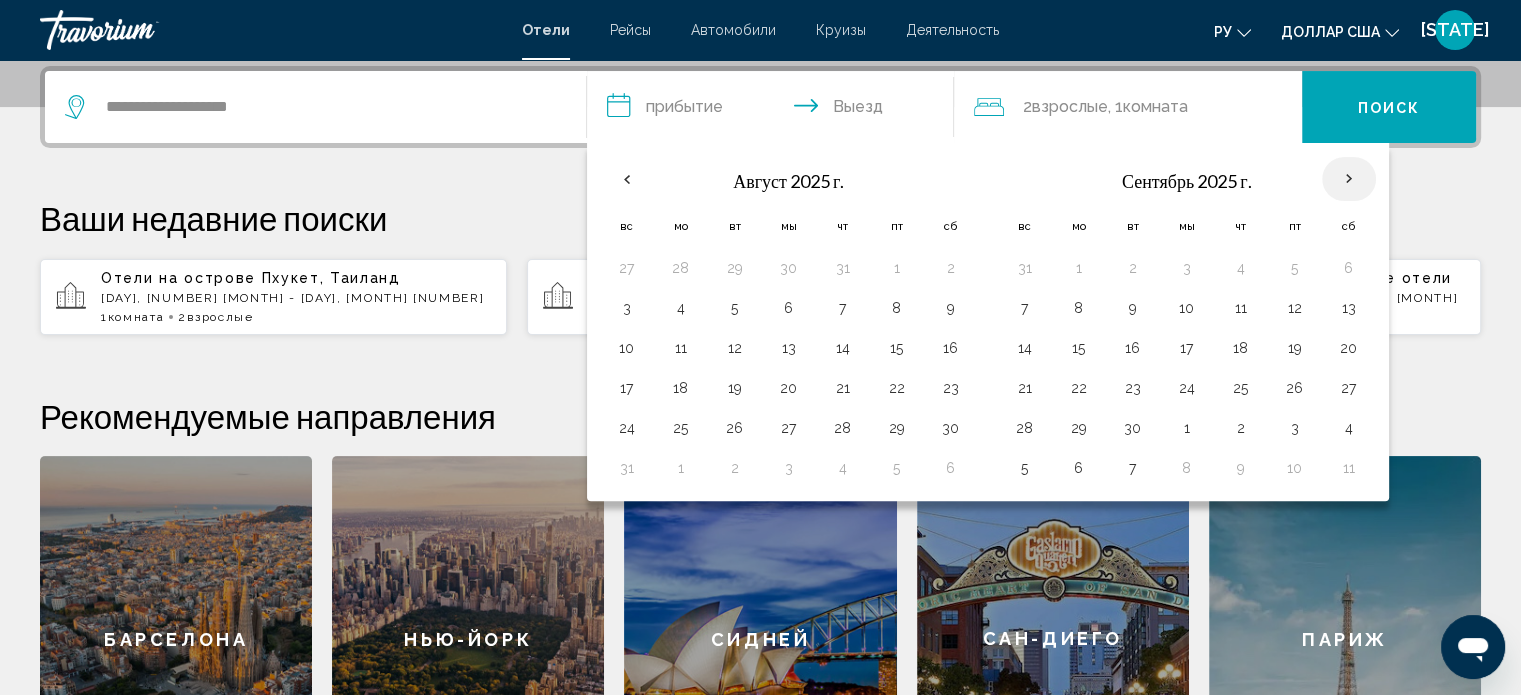 click at bounding box center [1349, 179] 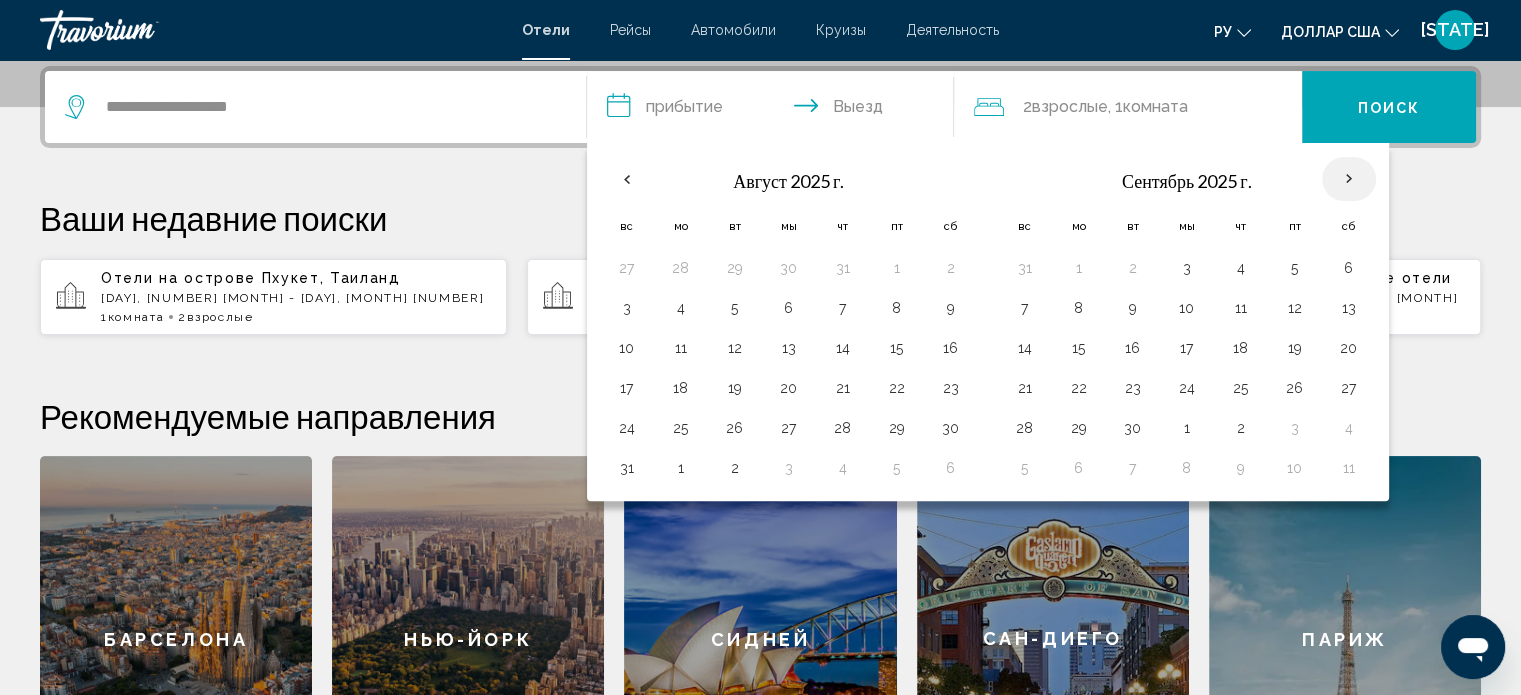 click at bounding box center [1349, 179] 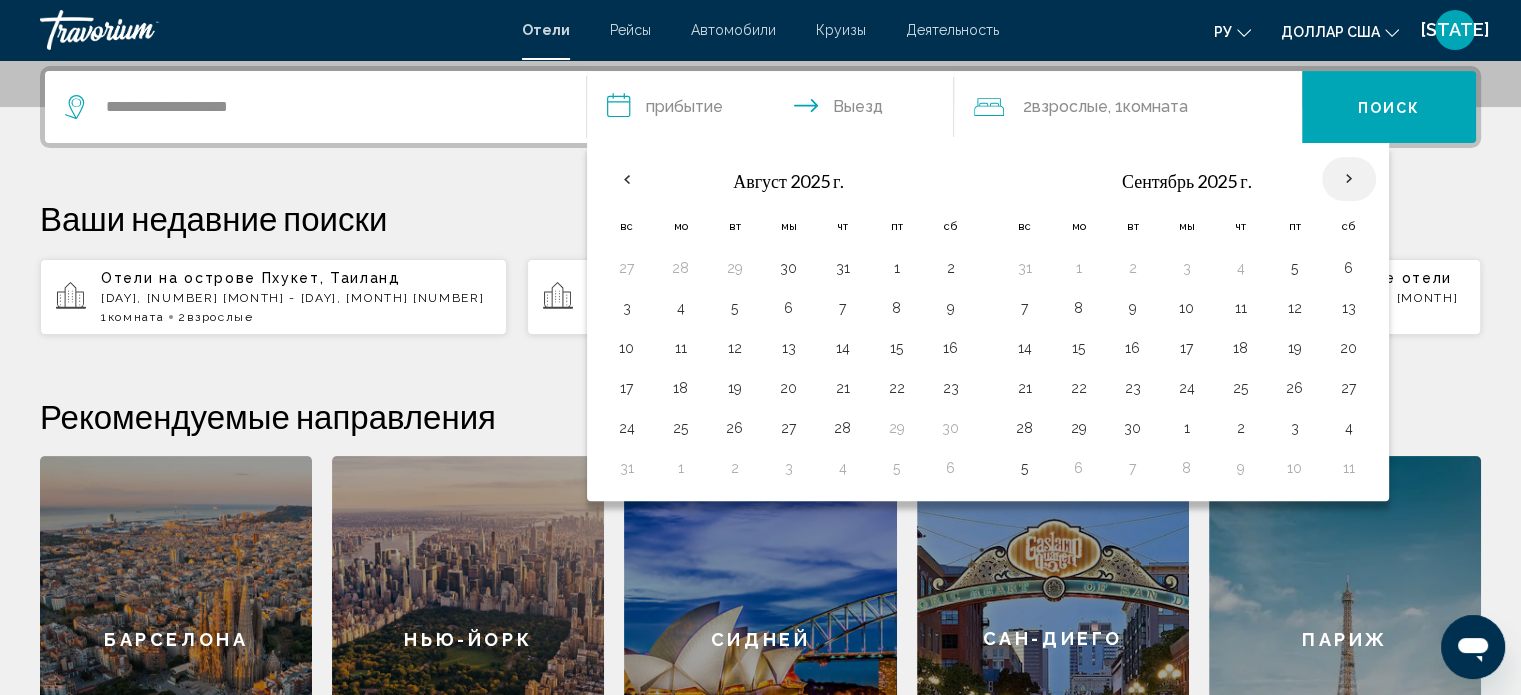 click at bounding box center (1349, 179) 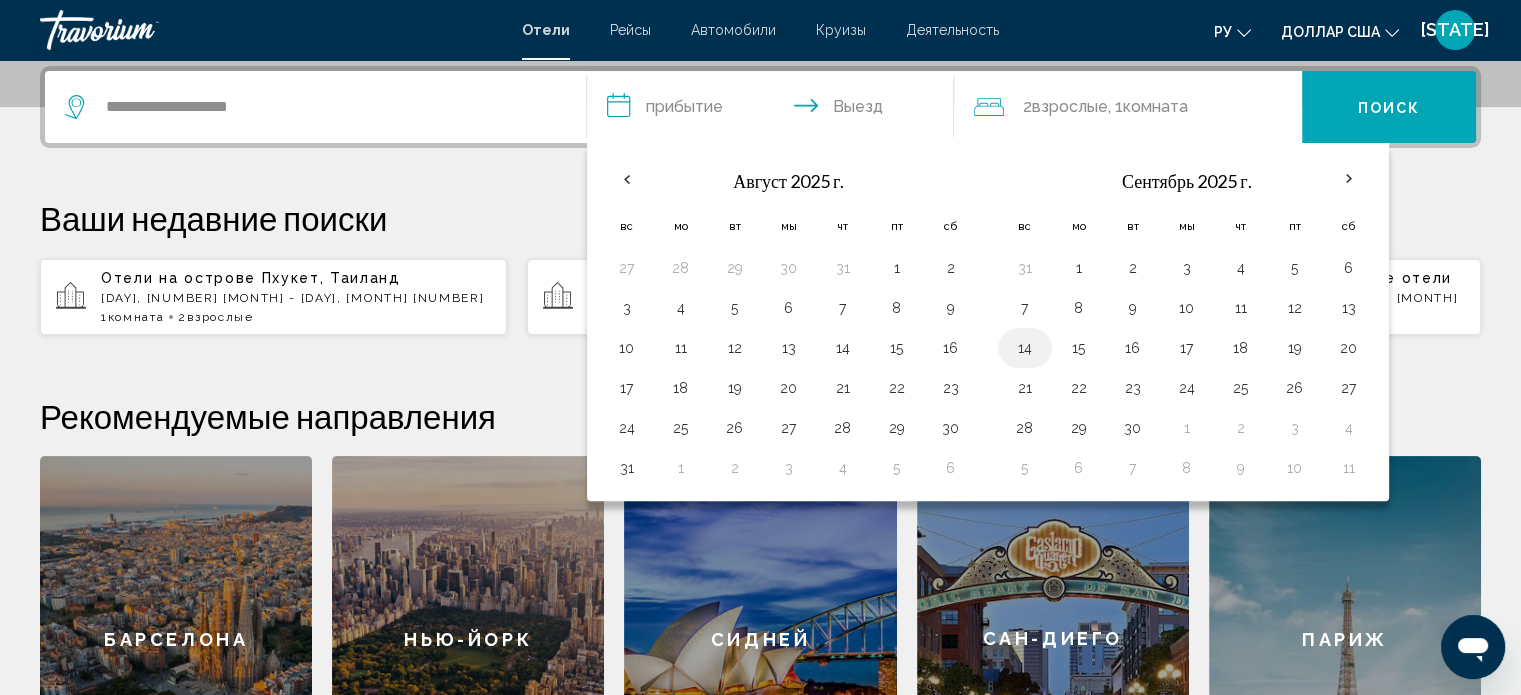 click on "14" at bounding box center [1025, 348] 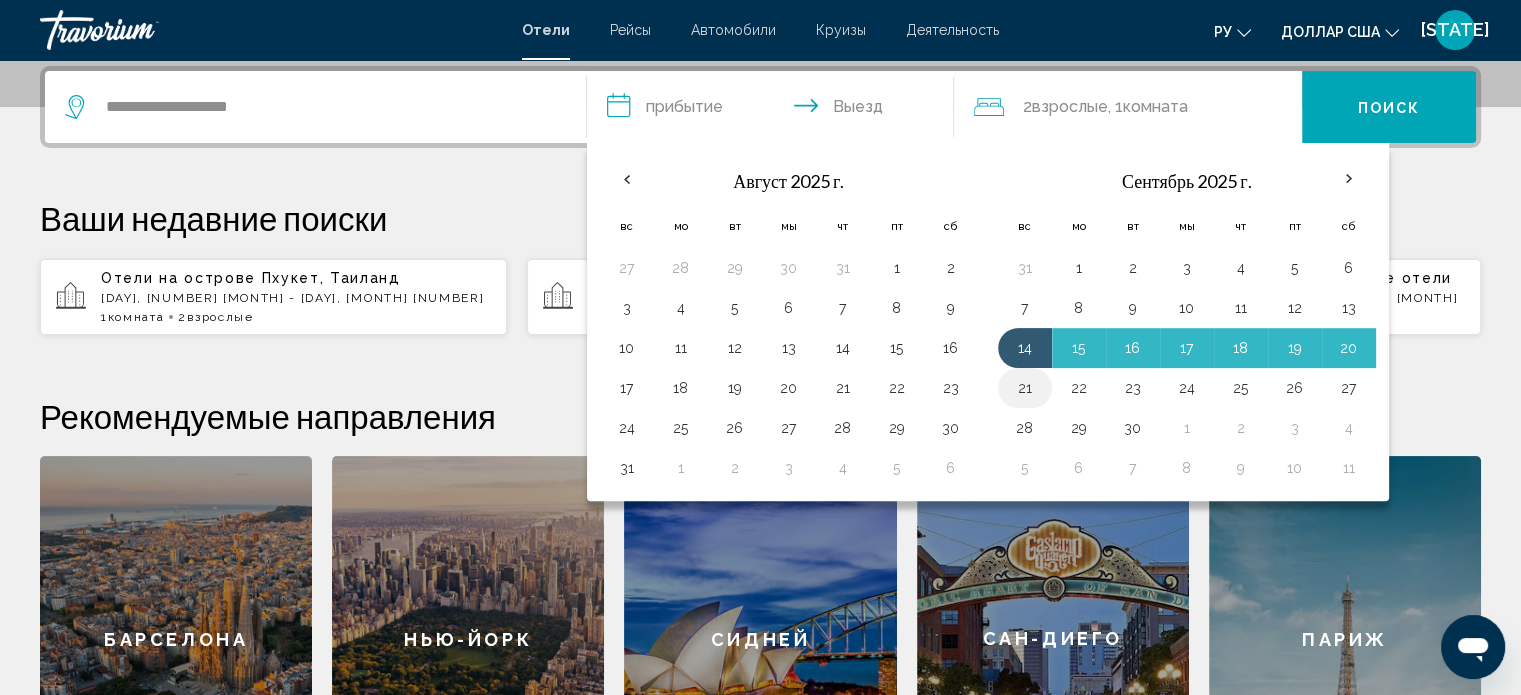 click on "21" at bounding box center [1025, 388] 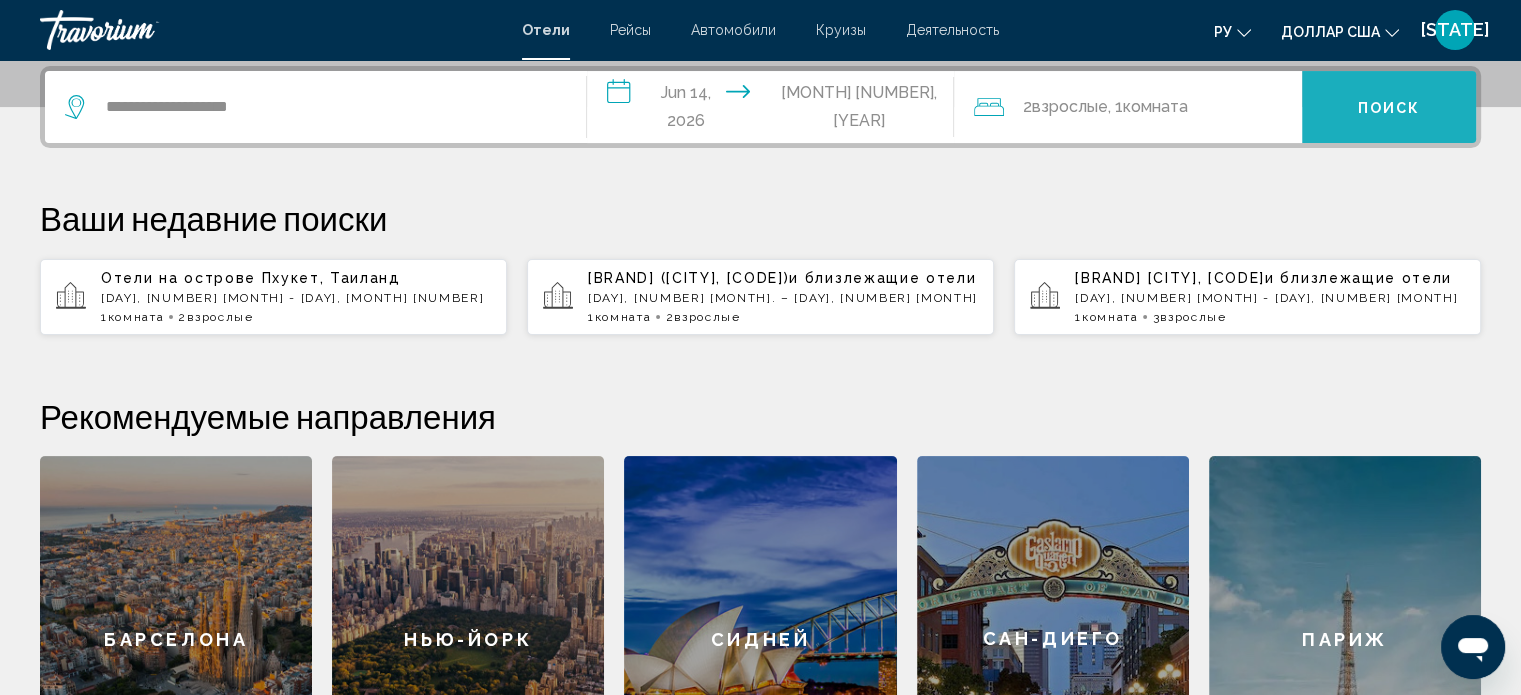 click on "Поиск" at bounding box center (1389, 108) 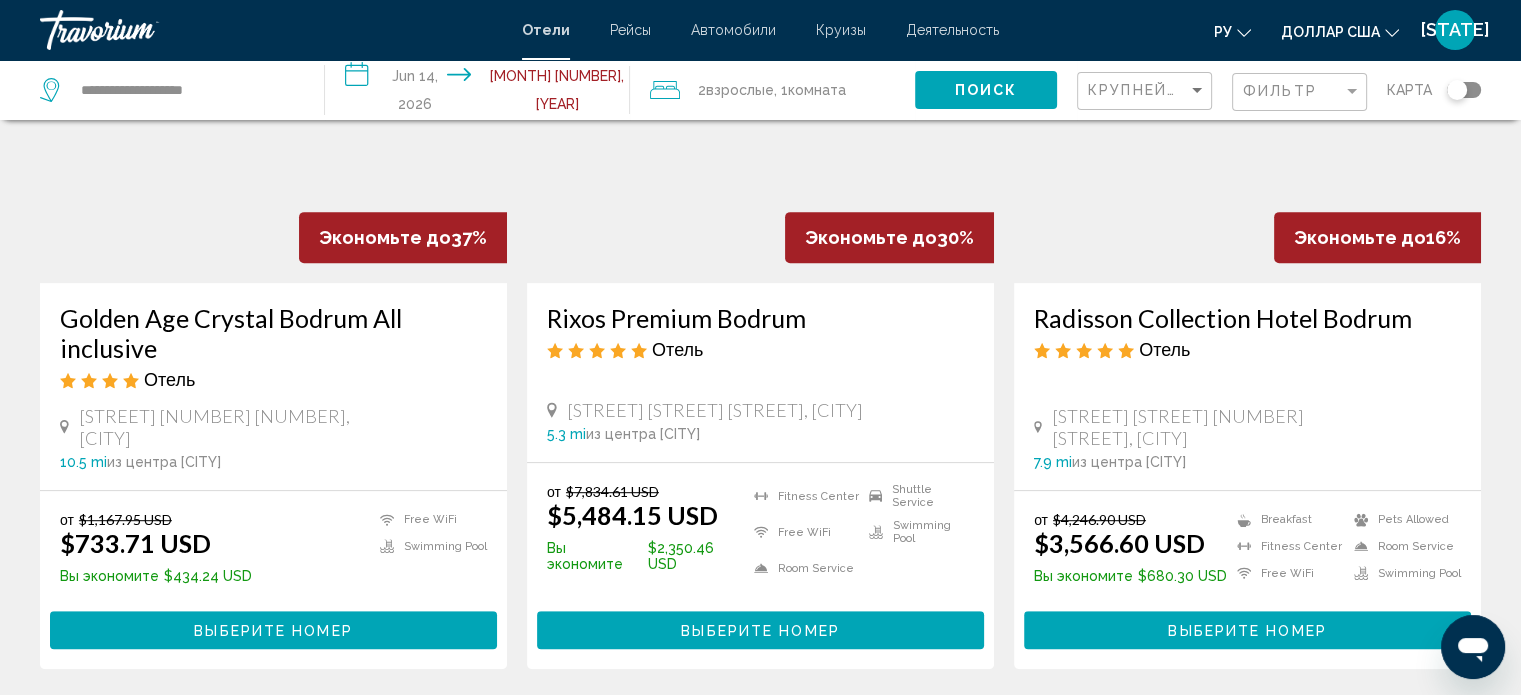 scroll, scrollTop: 434, scrollLeft: 0, axis: vertical 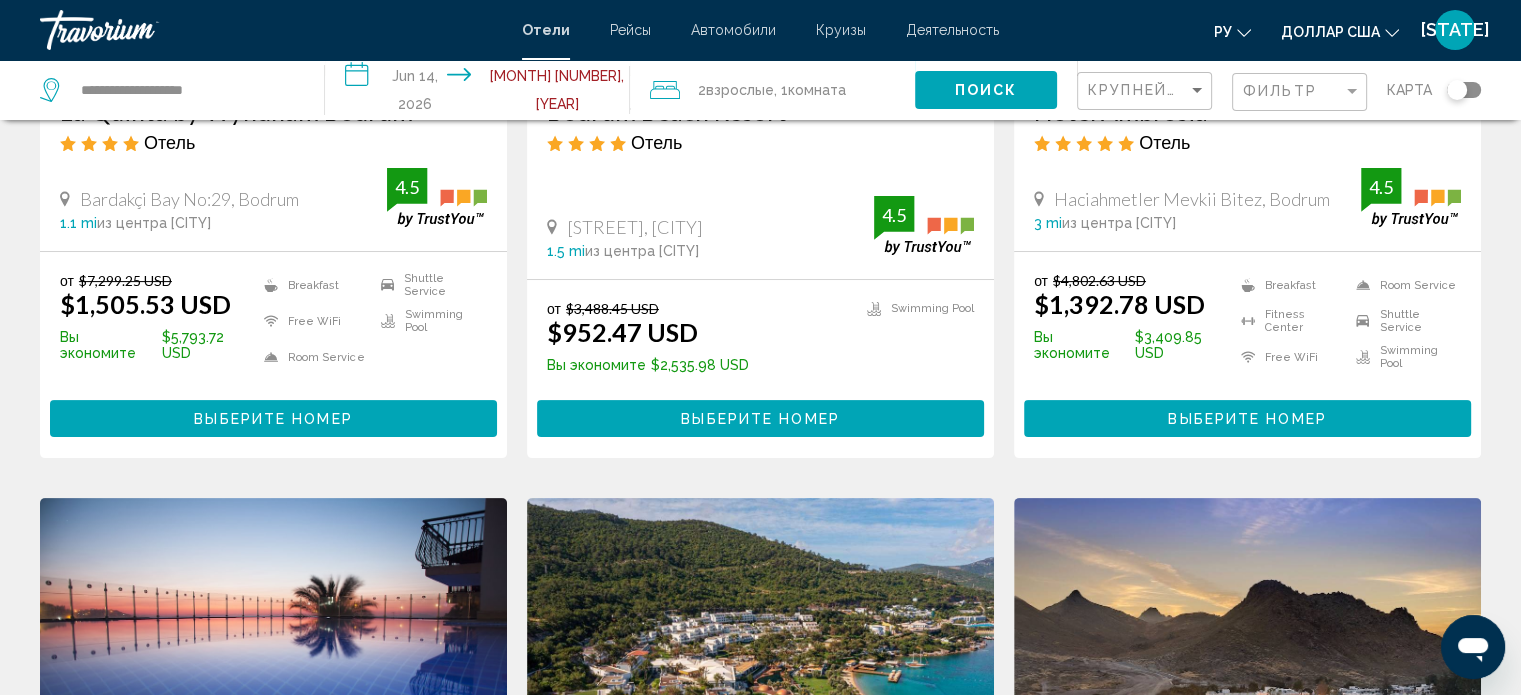 click on "**********" at bounding box center (481, 93) 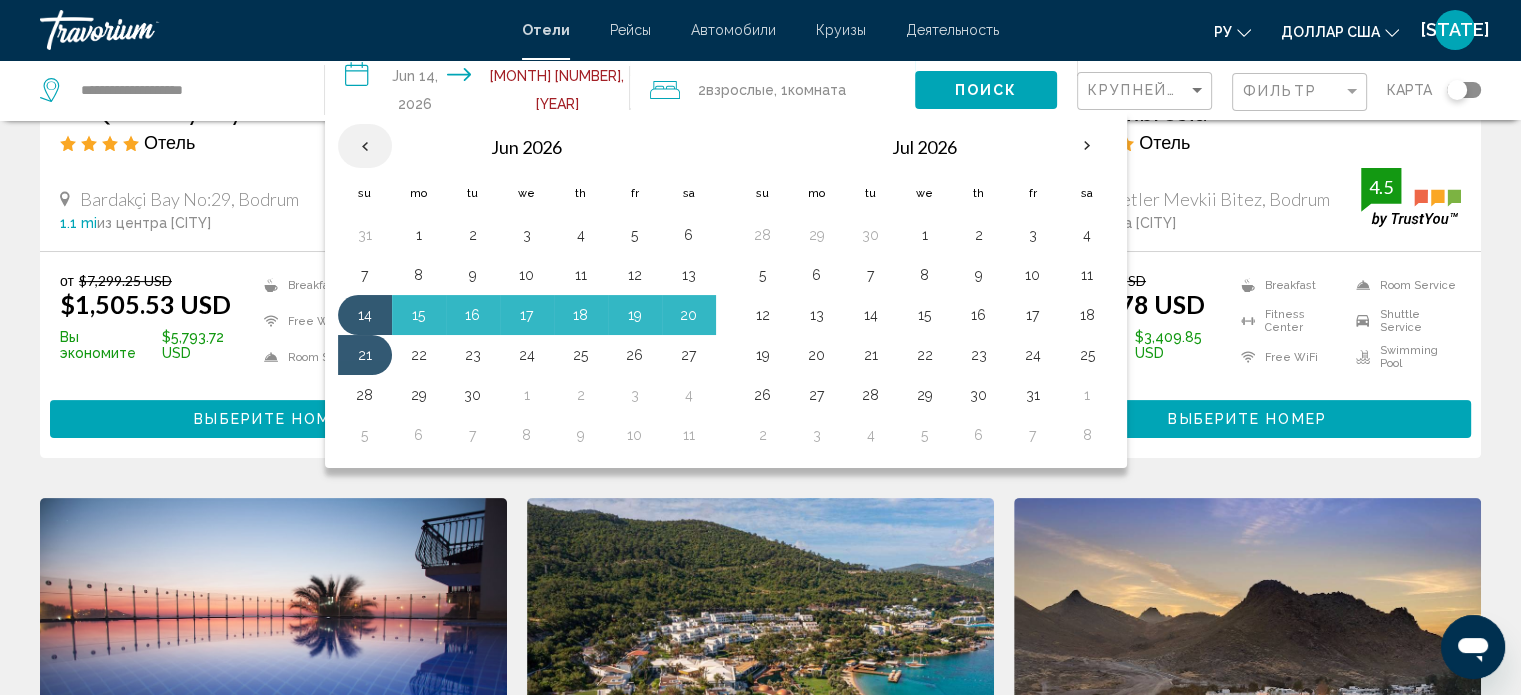 click at bounding box center [365, 146] 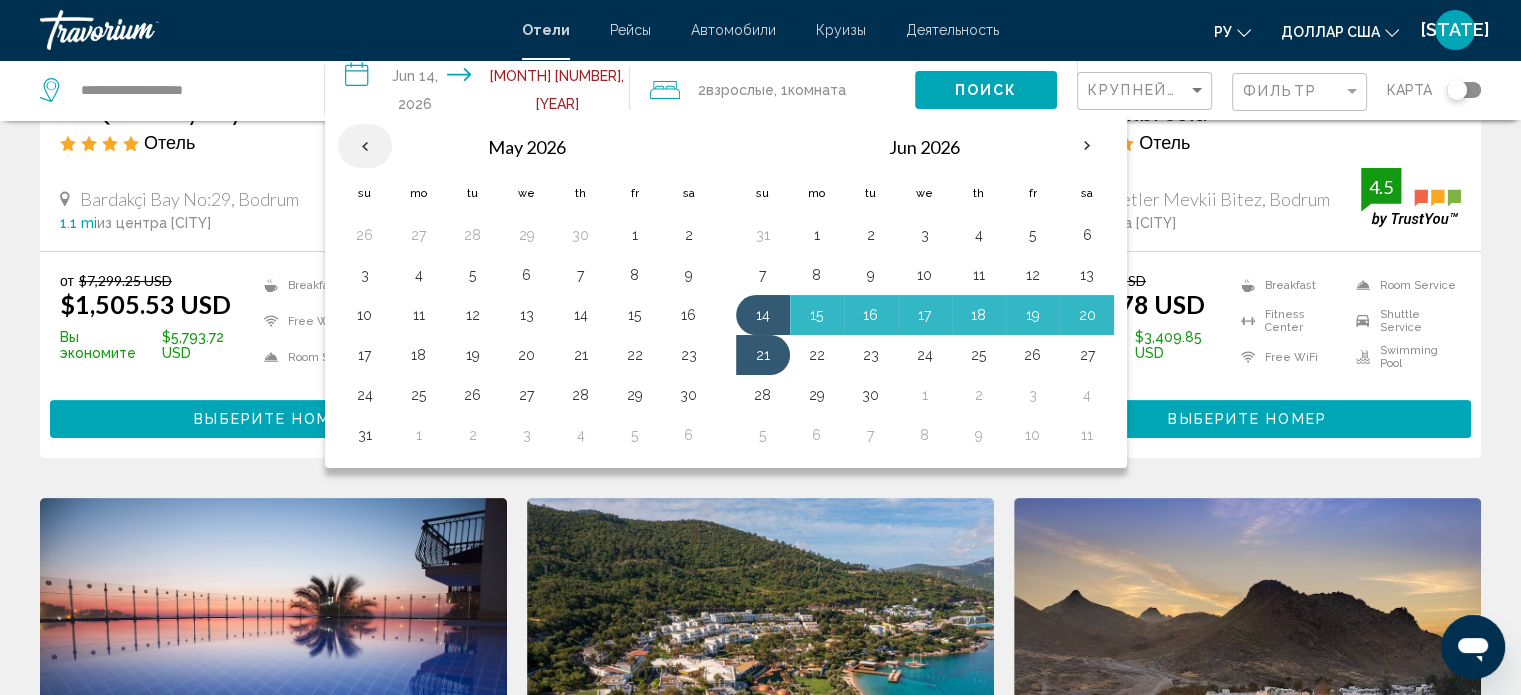 click at bounding box center (365, 146) 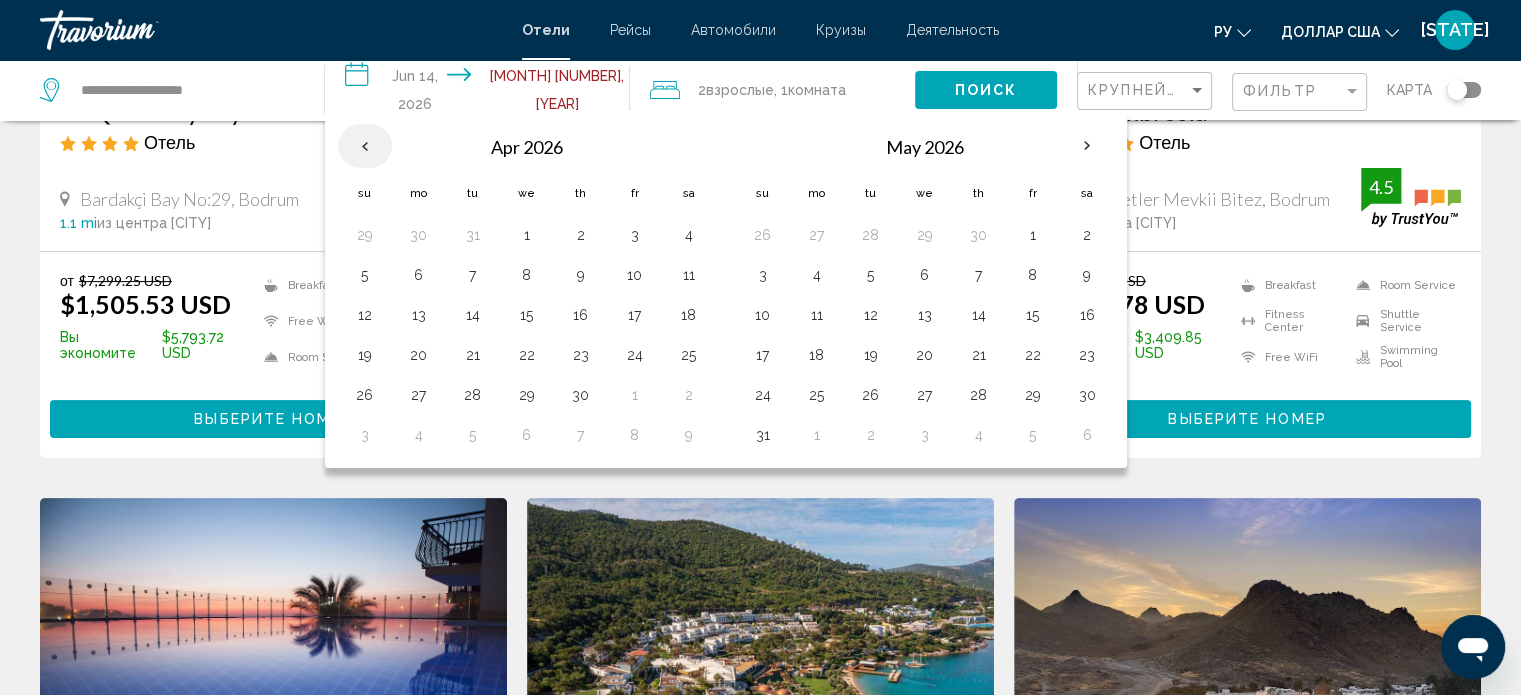 click at bounding box center (365, 146) 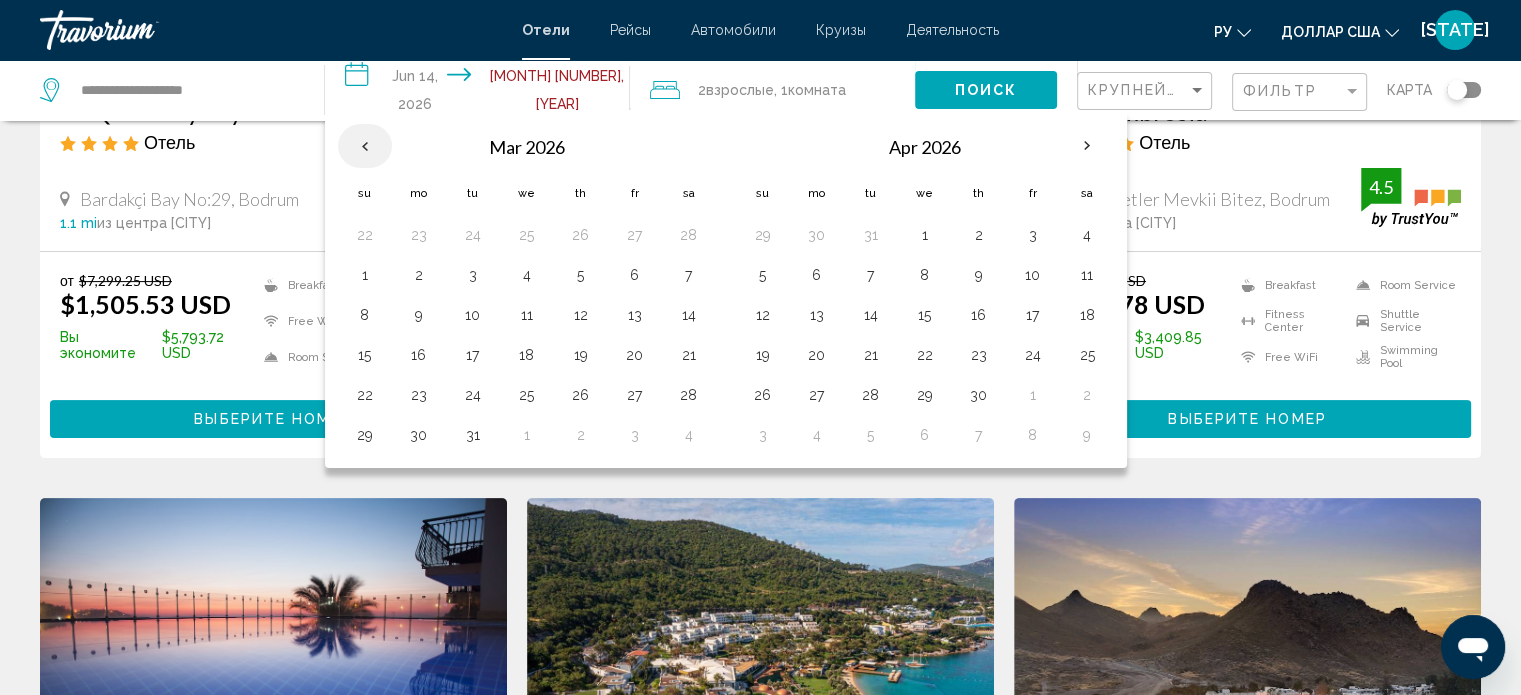 click at bounding box center [365, 146] 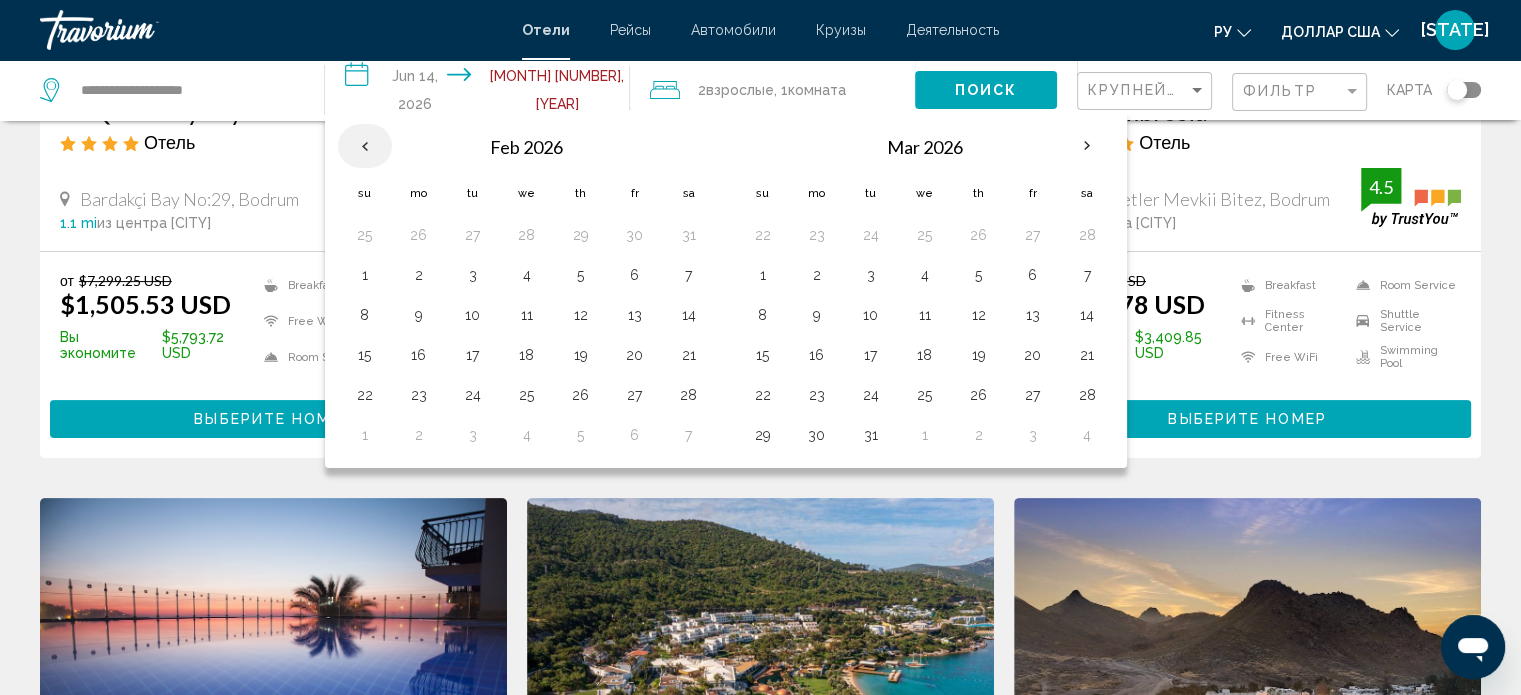 click at bounding box center (365, 146) 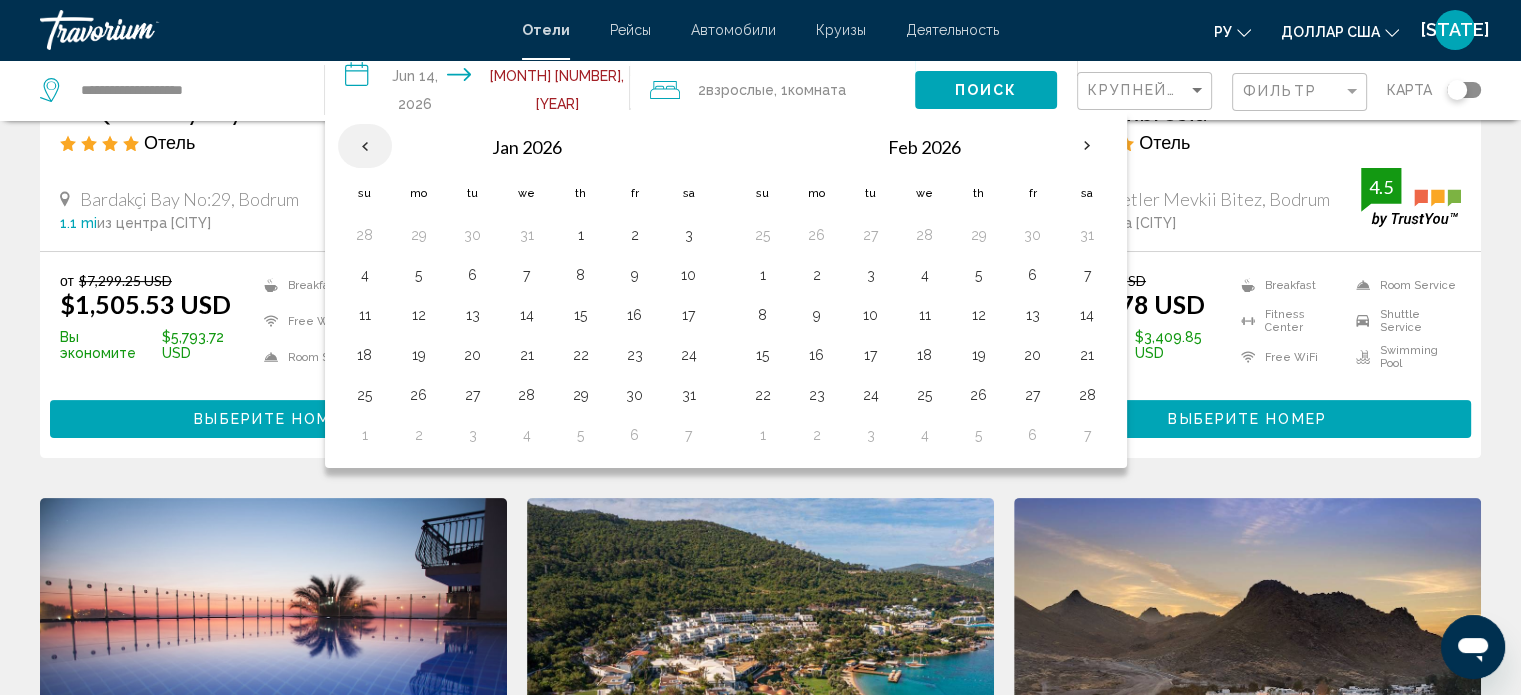 click at bounding box center (365, 146) 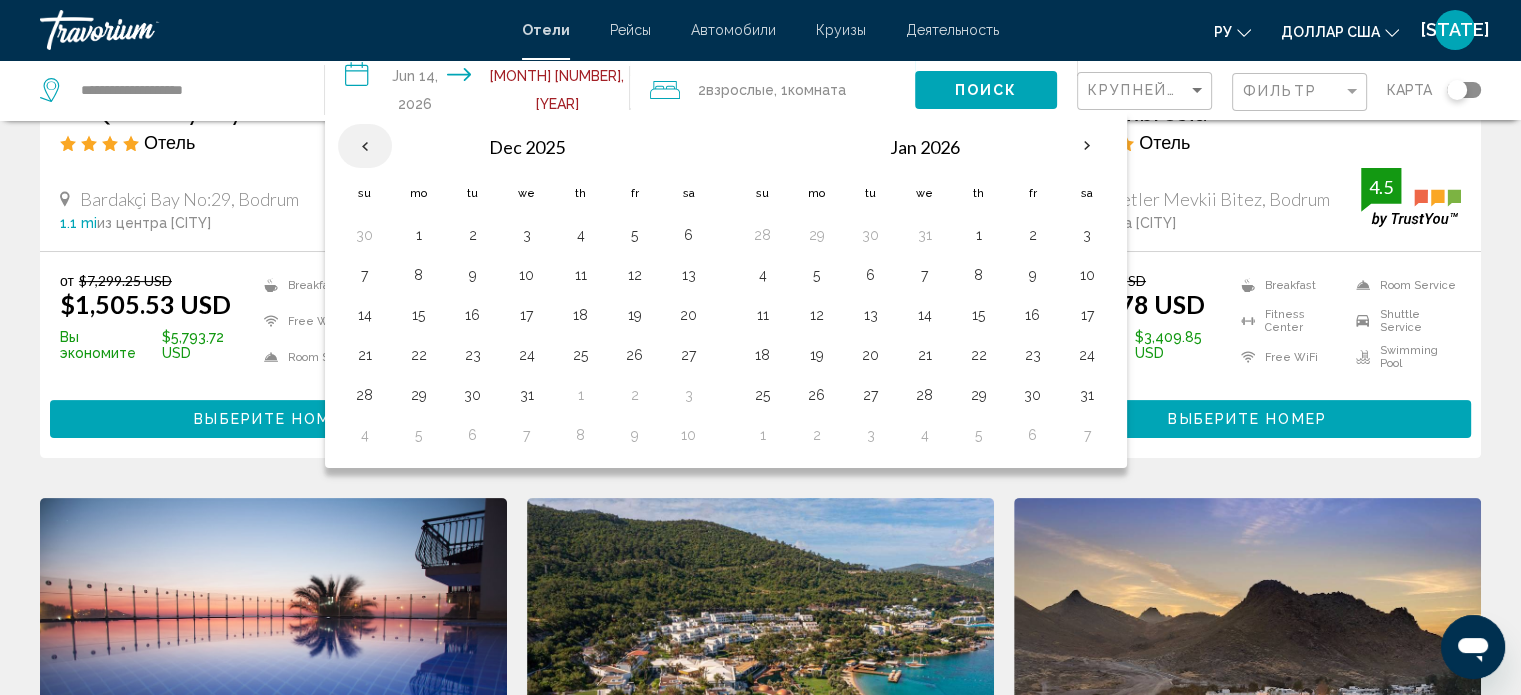 click at bounding box center [365, 146] 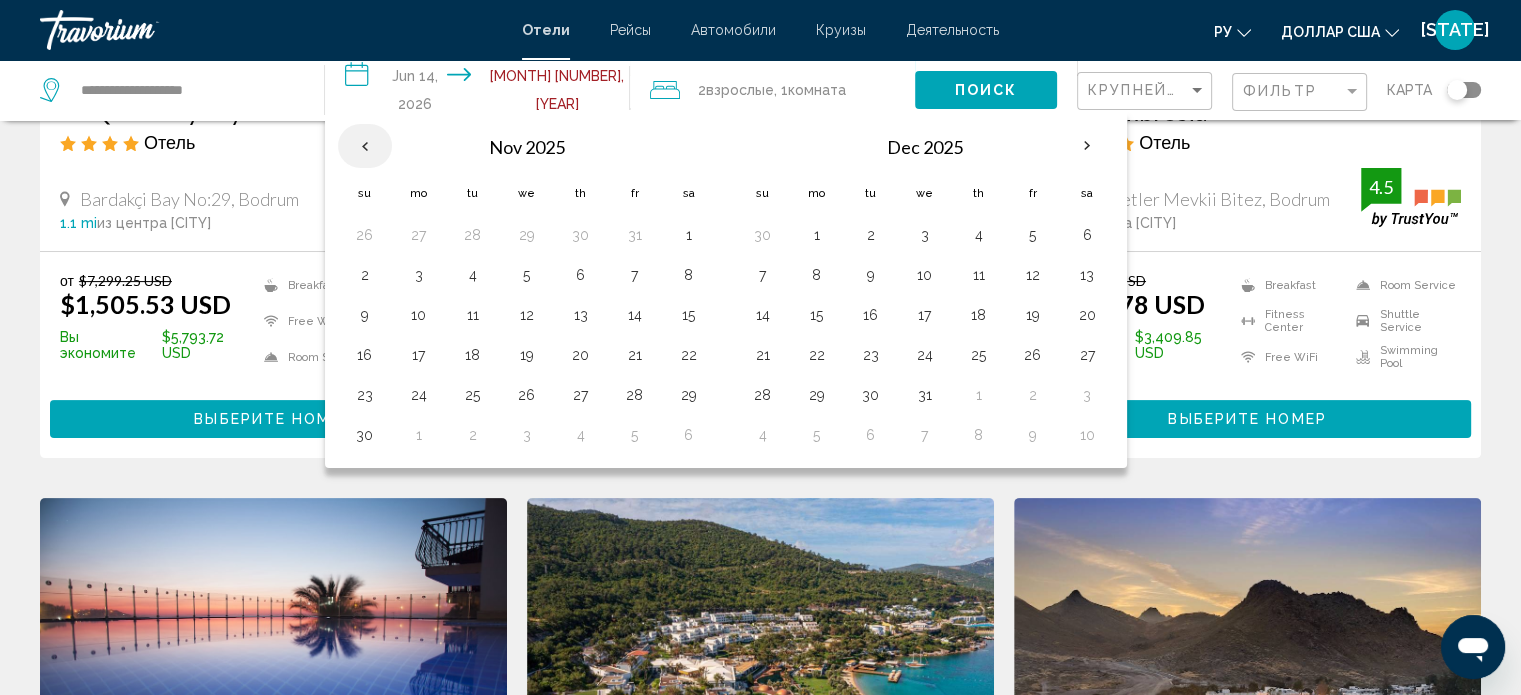 click at bounding box center (365, 146) 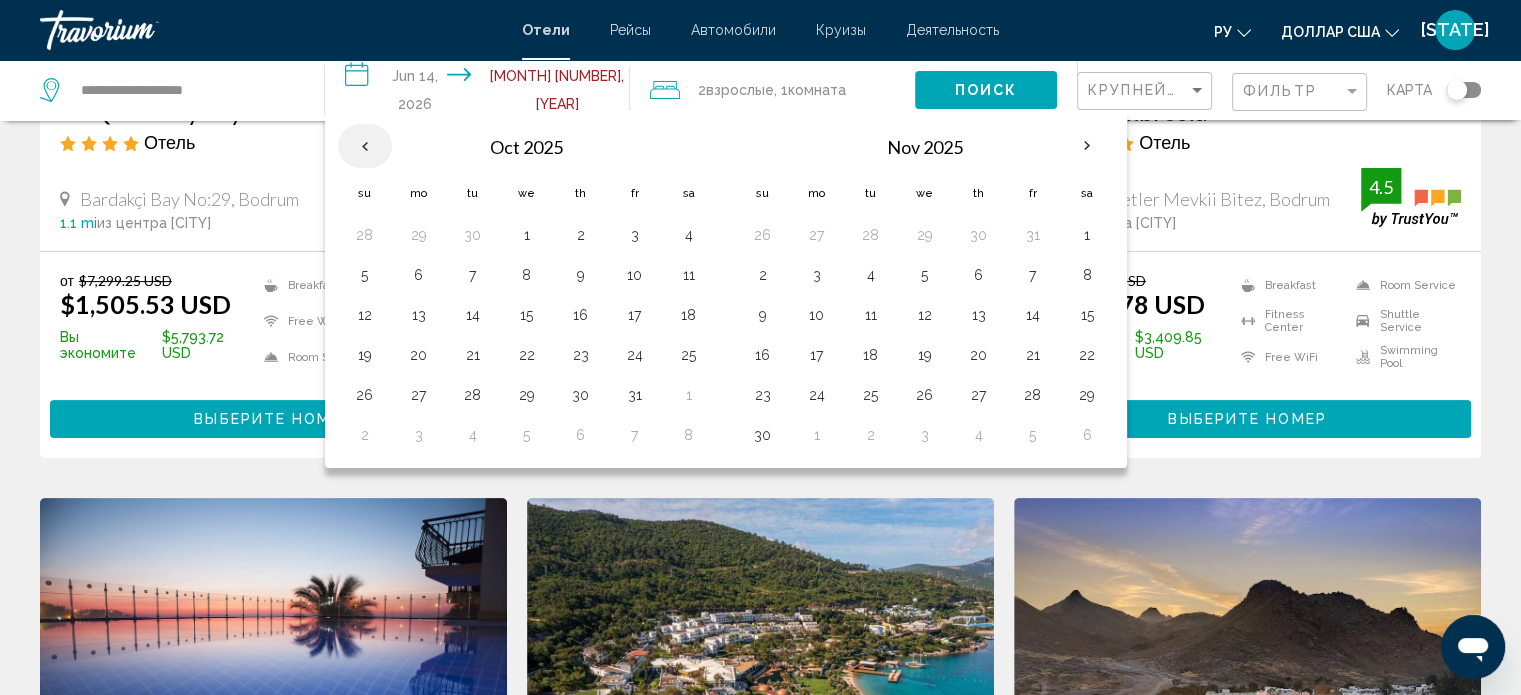 click at bounding box center [365, 146] 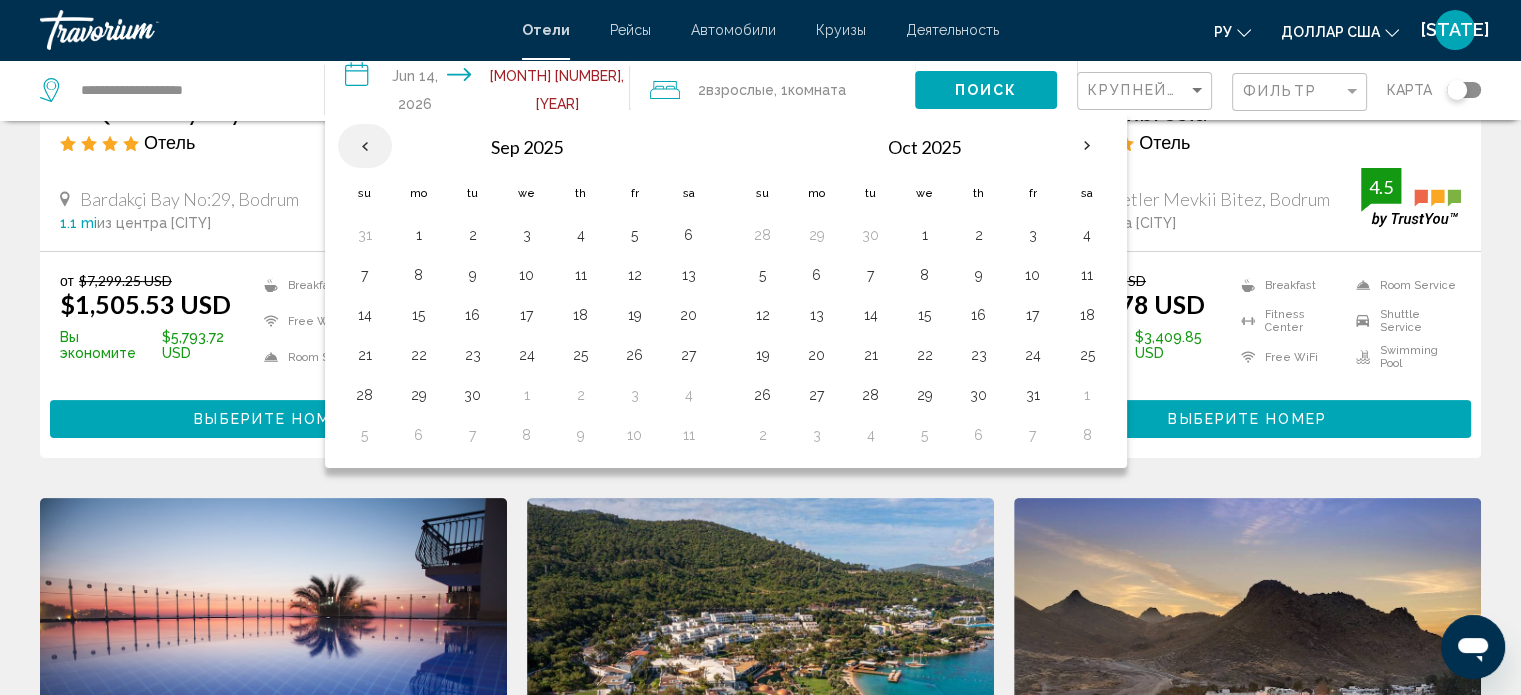 click at bounding box center (365, 146) 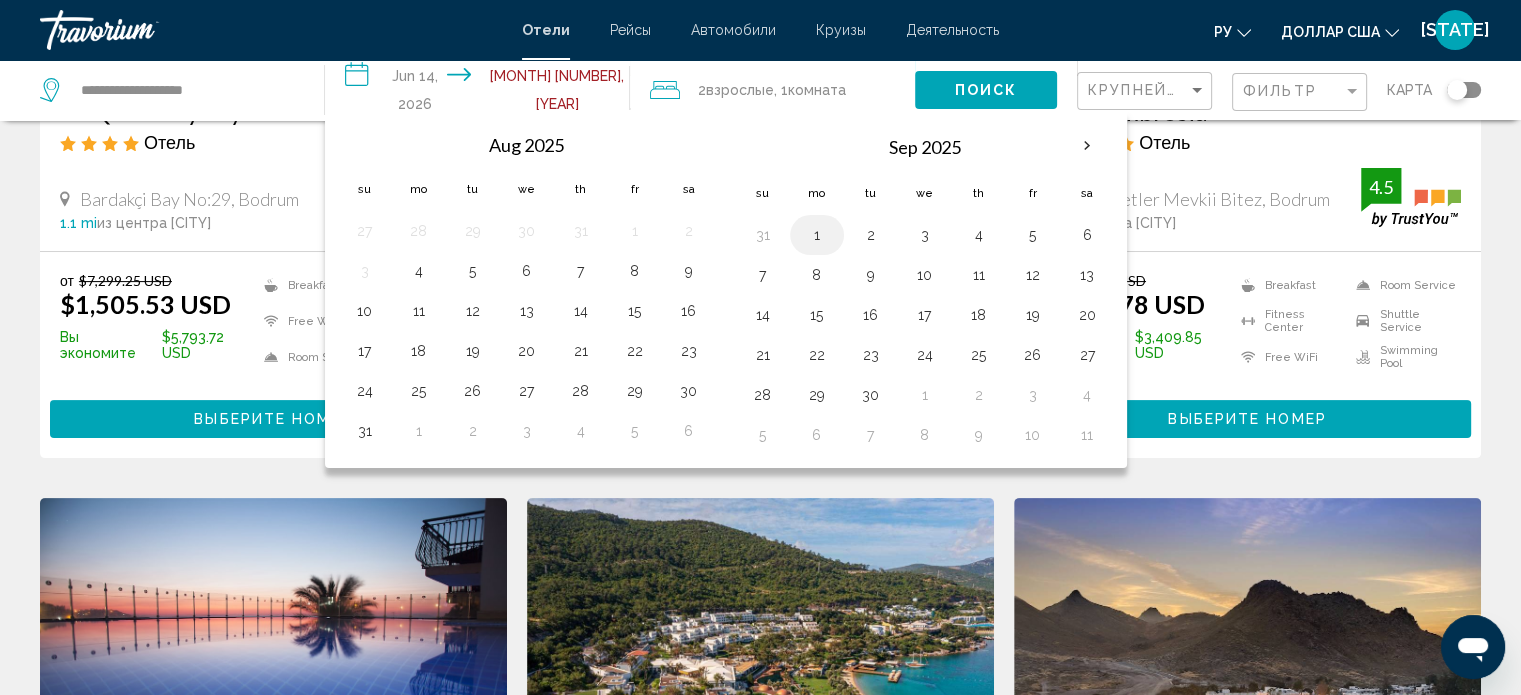 click on "1" at bounding box center (817, 235) 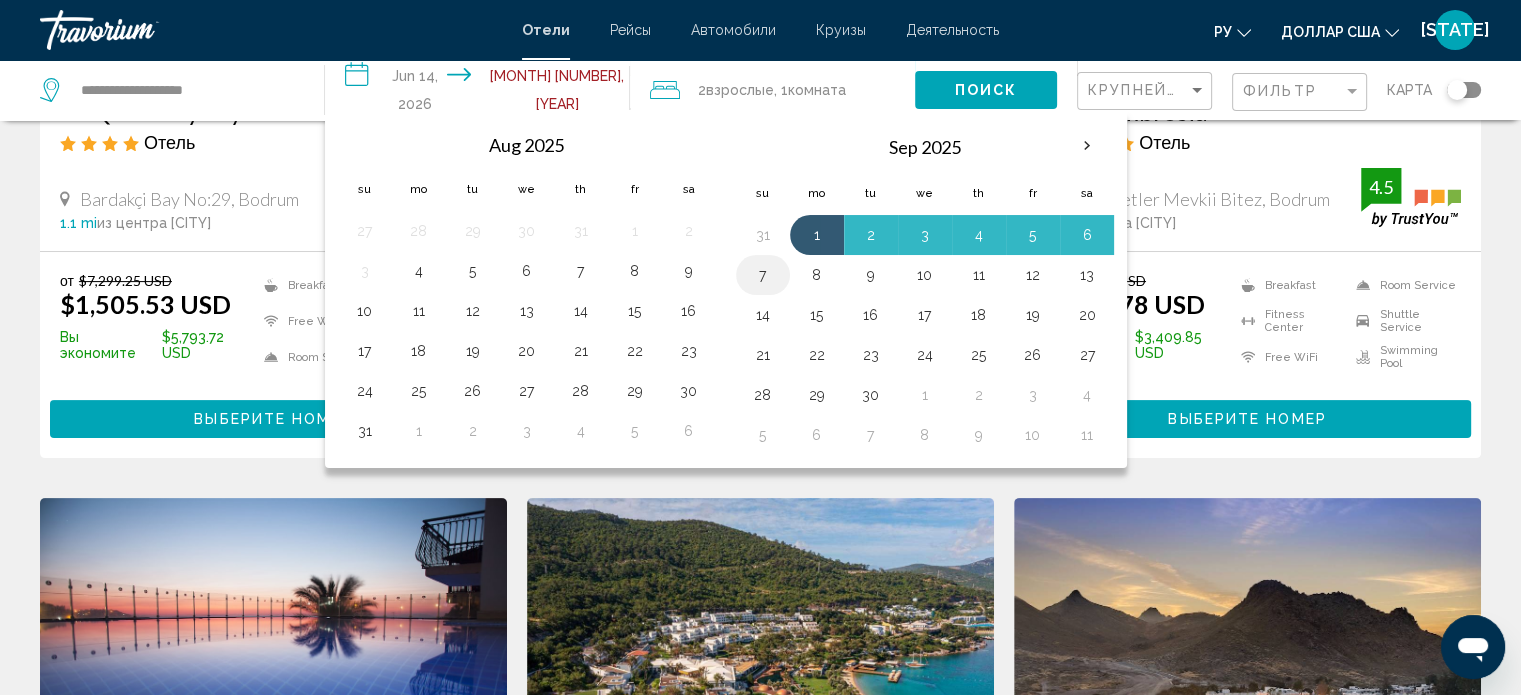 click on "7" at bounding box center (763, 275) 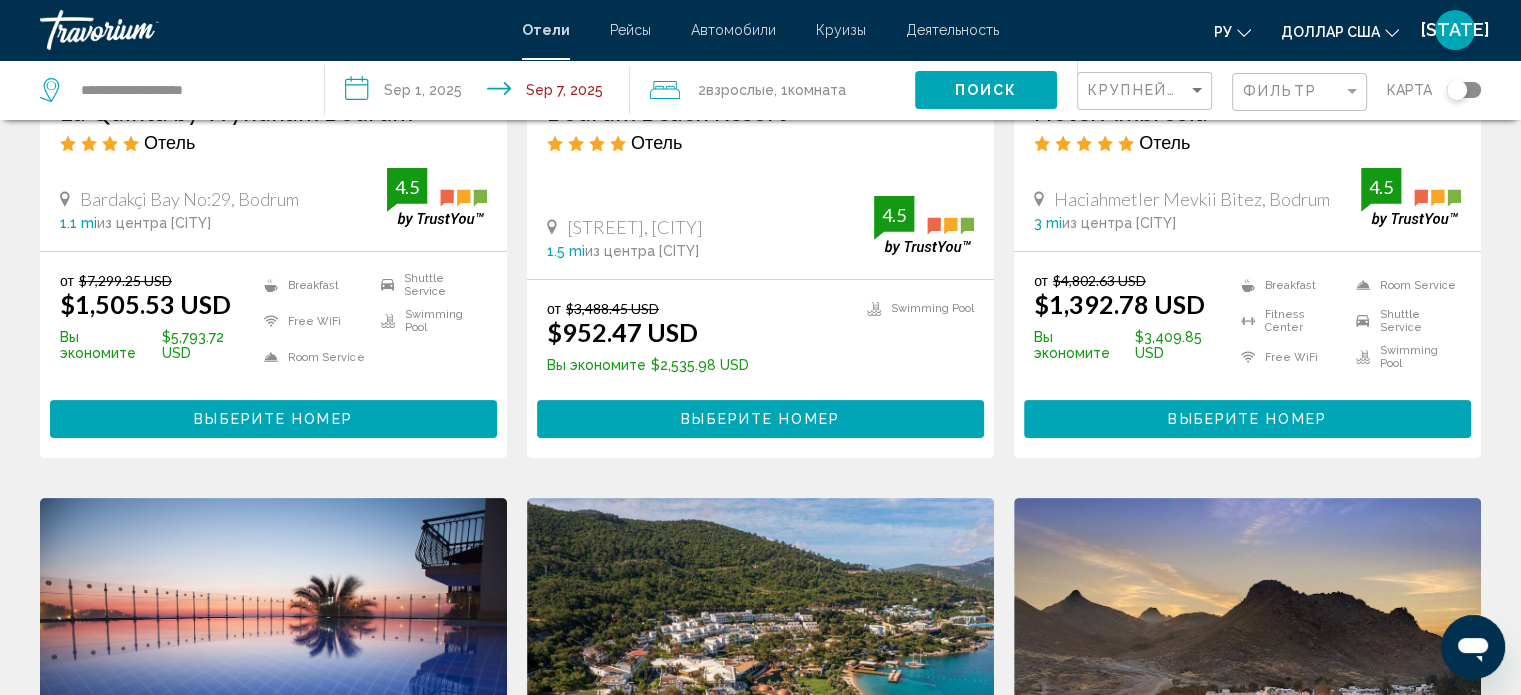 click on "Поиск" 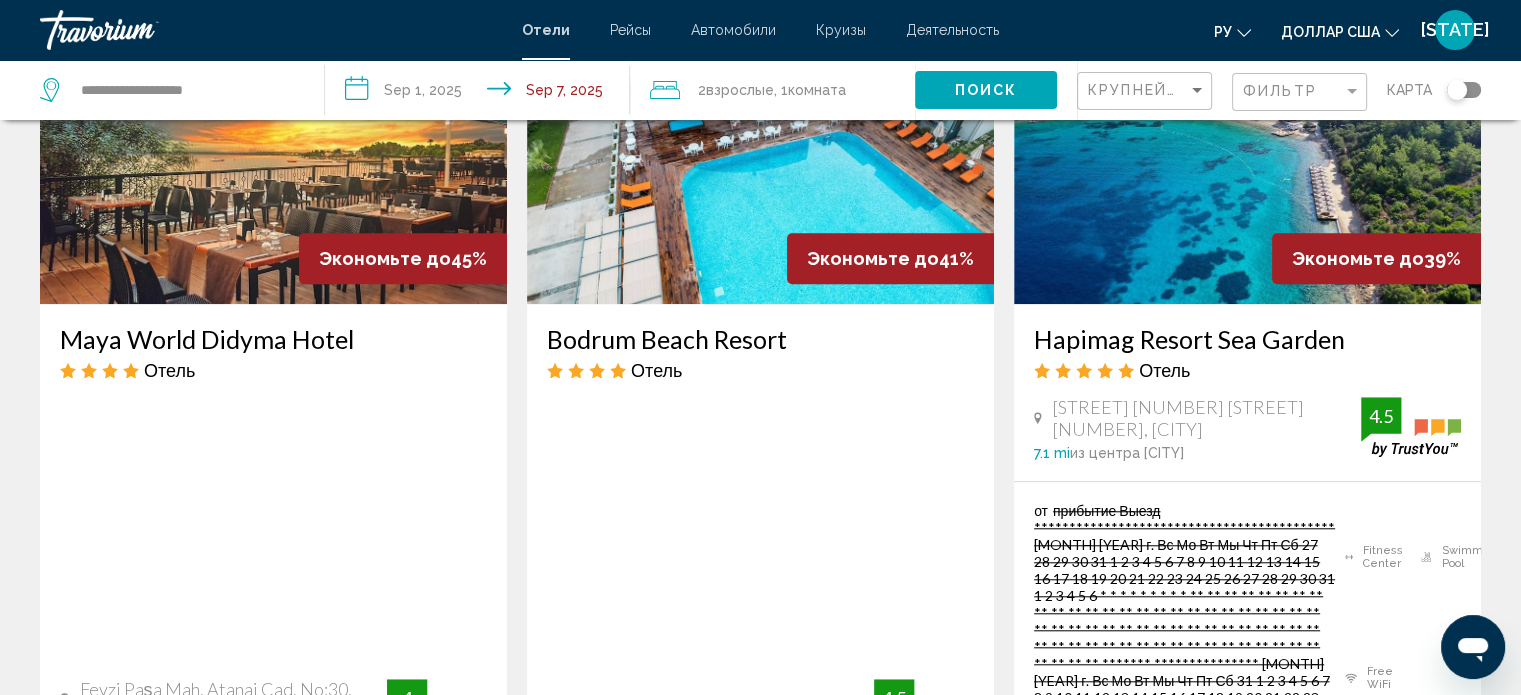 scroll, scrollTop: 1700, scrollLeft: 0, axis: vertical 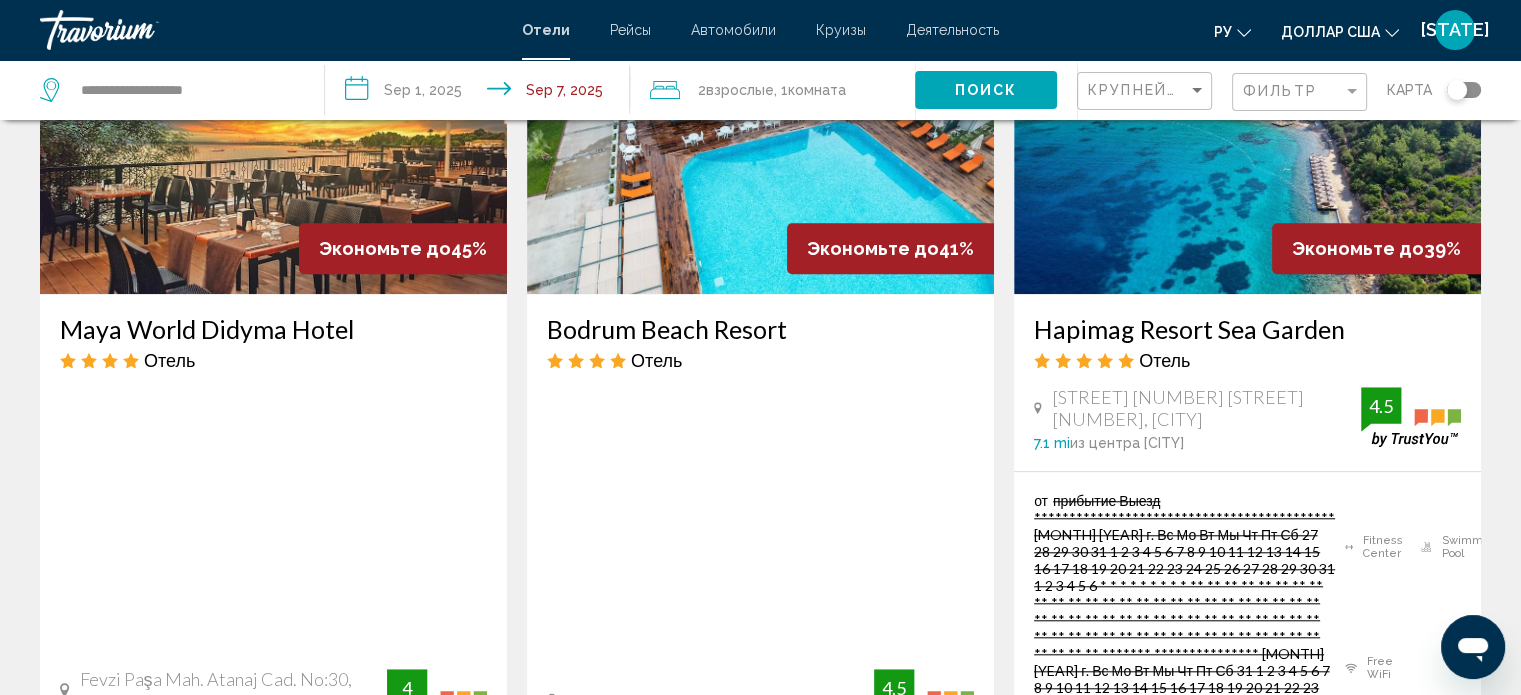 click on "Выберите номер" at bounding box center (273, 892) 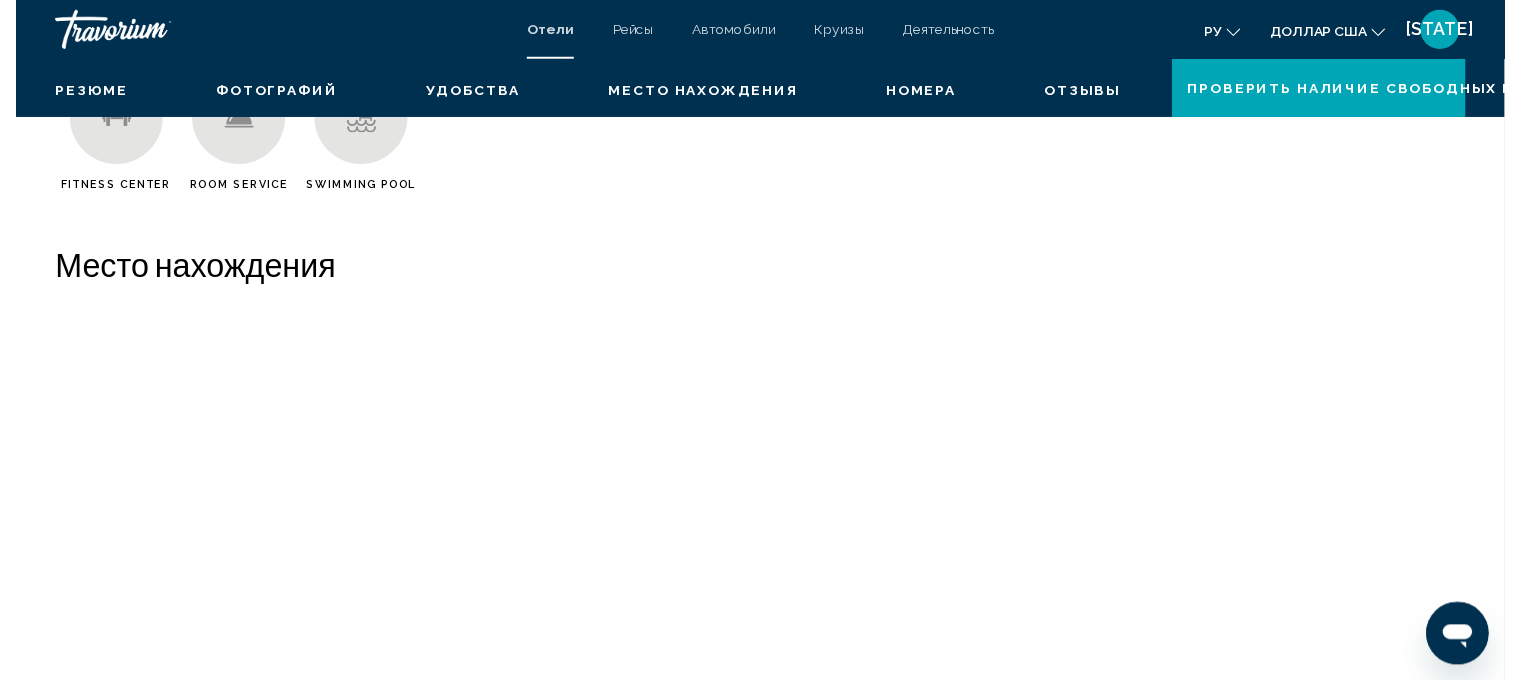 scroll, scrollTop: 12, scrollLeft: 0, axis: vertical 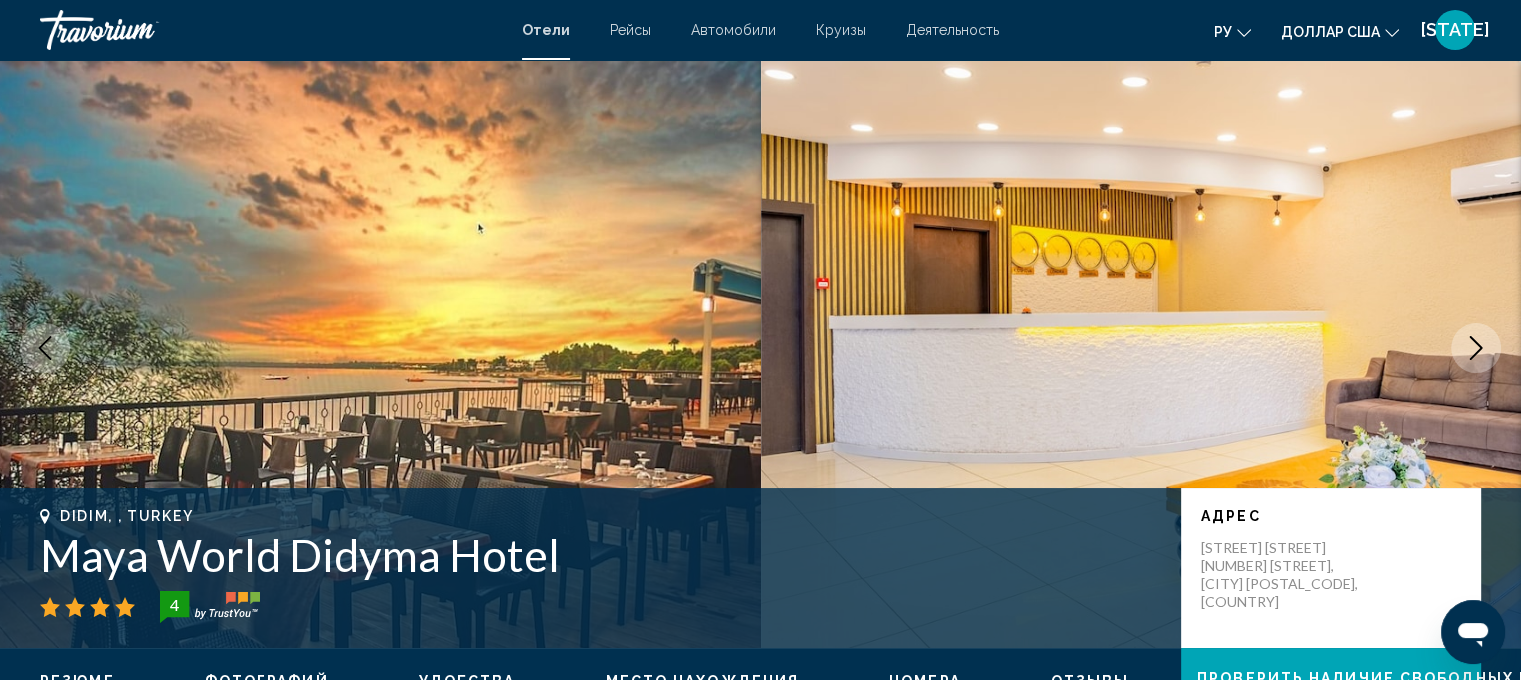 click 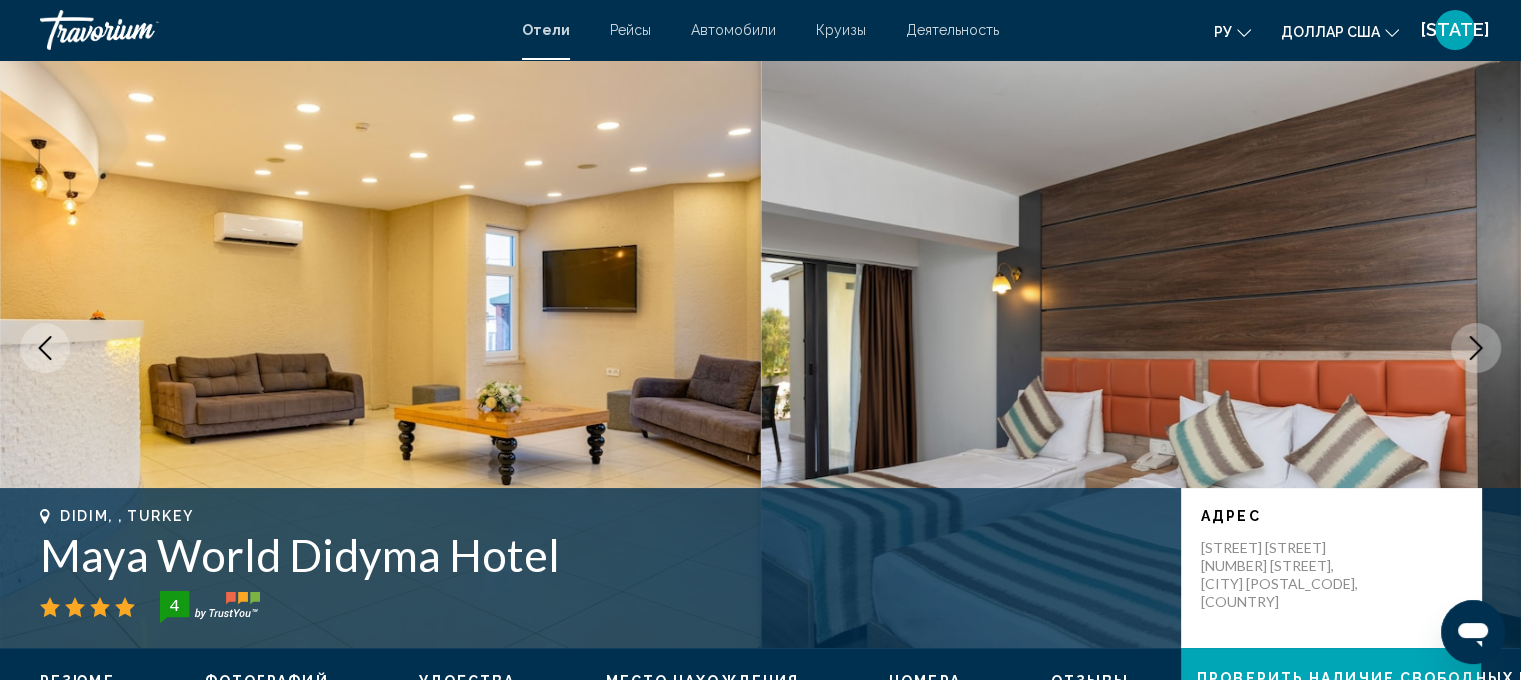 click 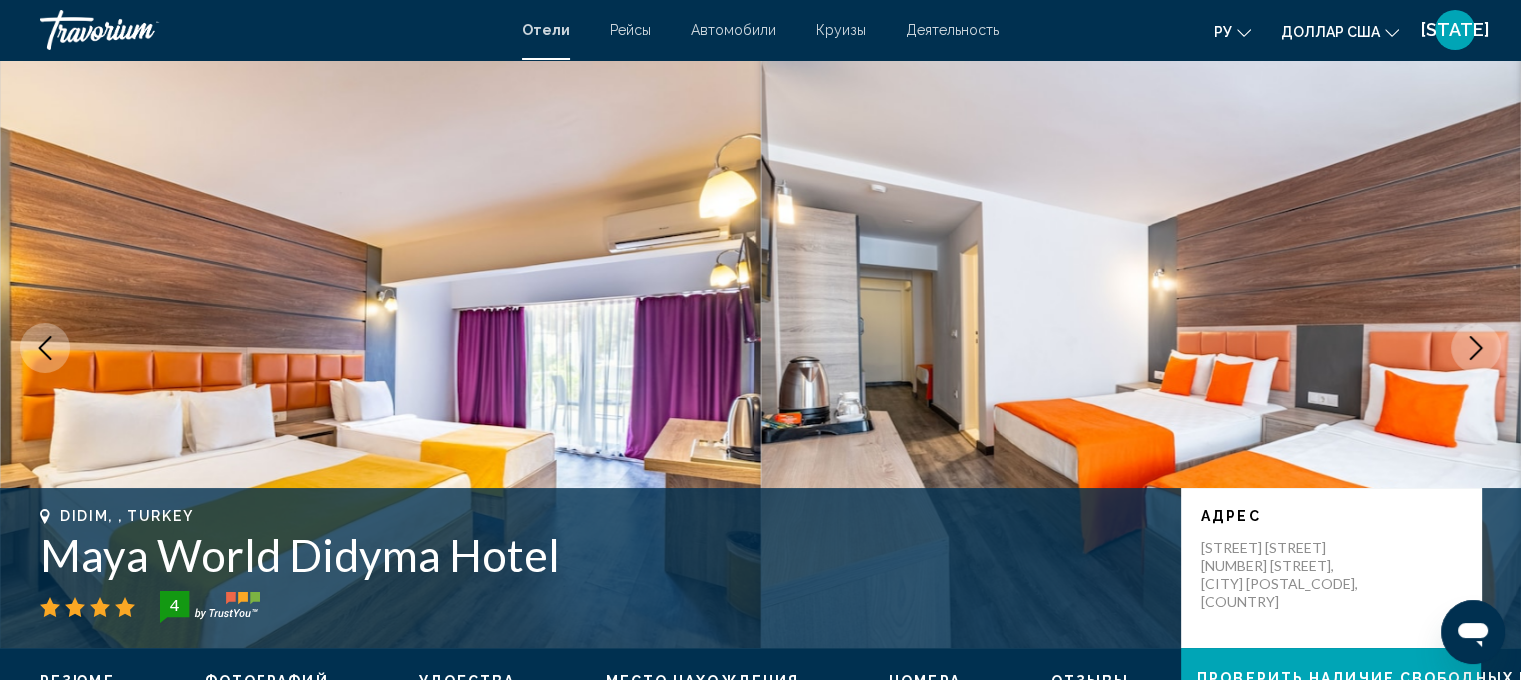 click 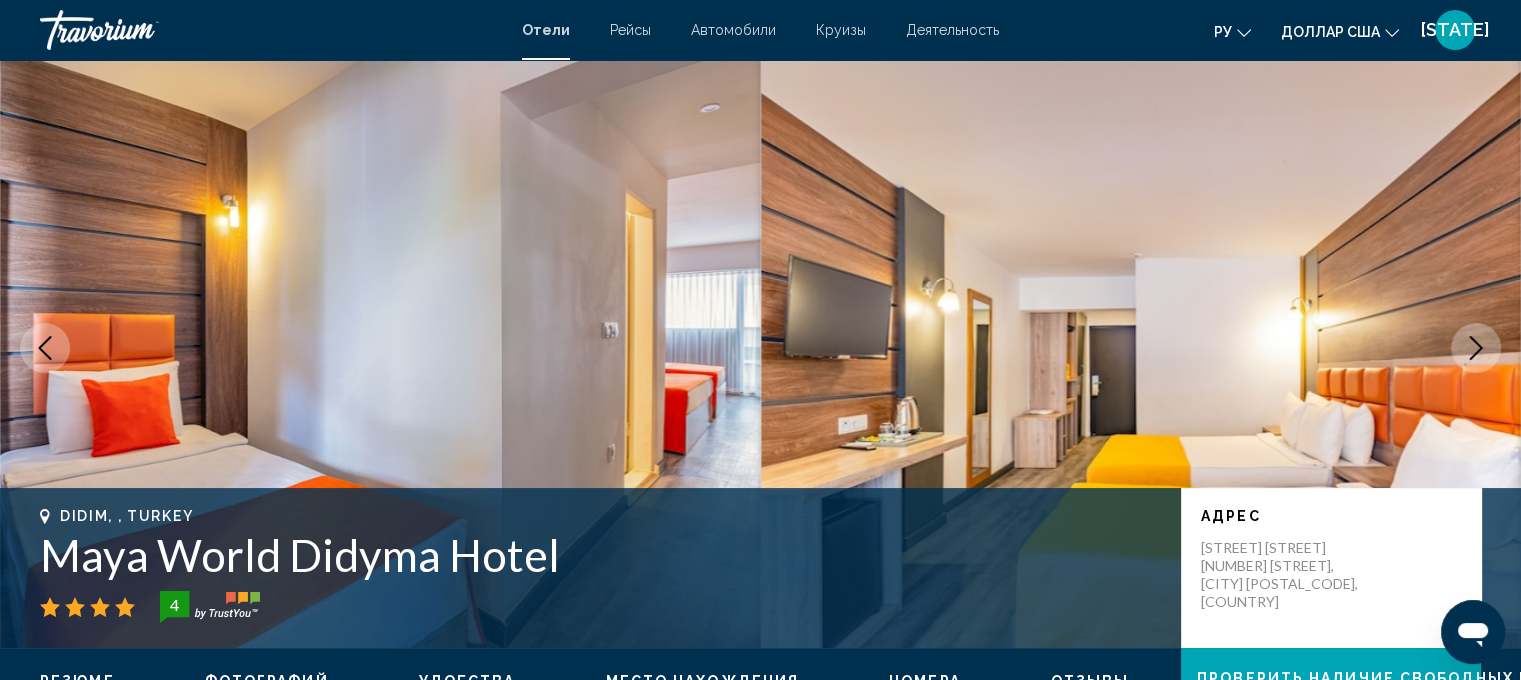 click 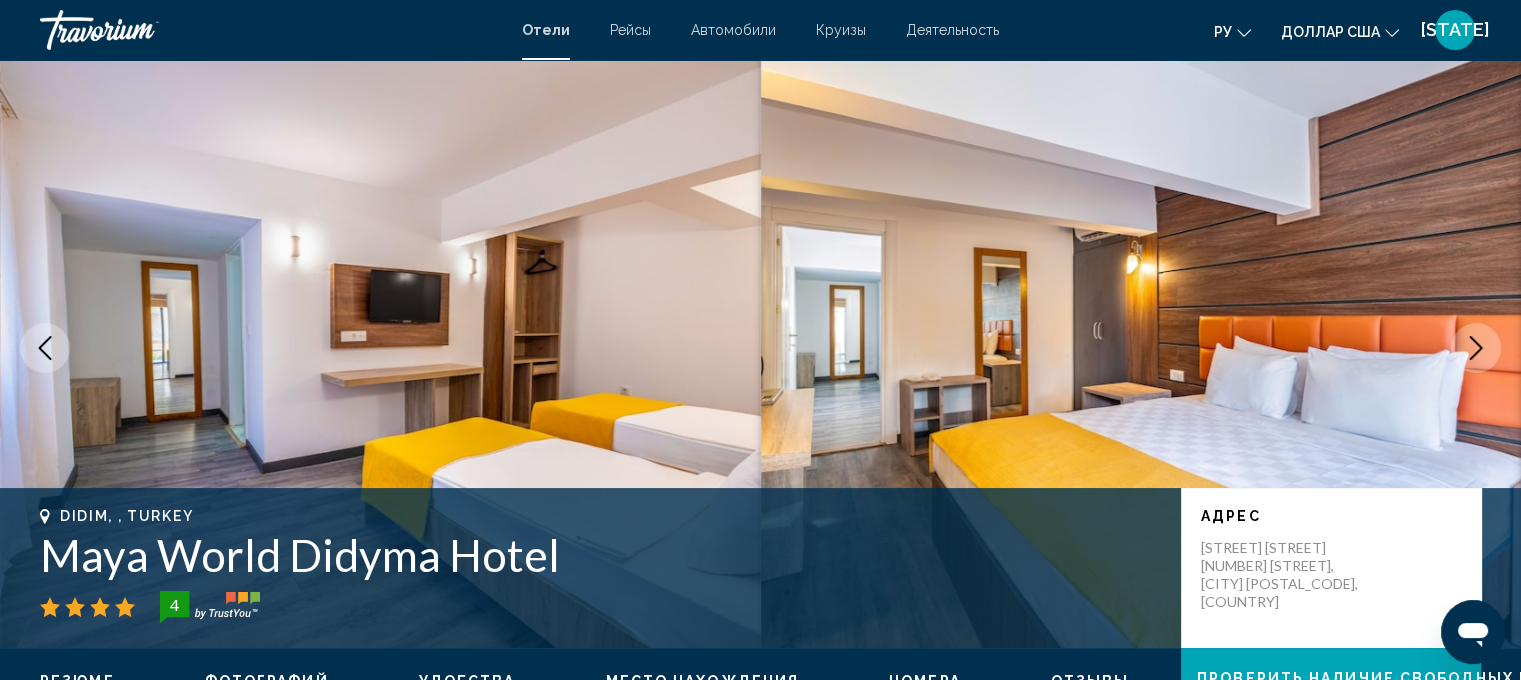 click 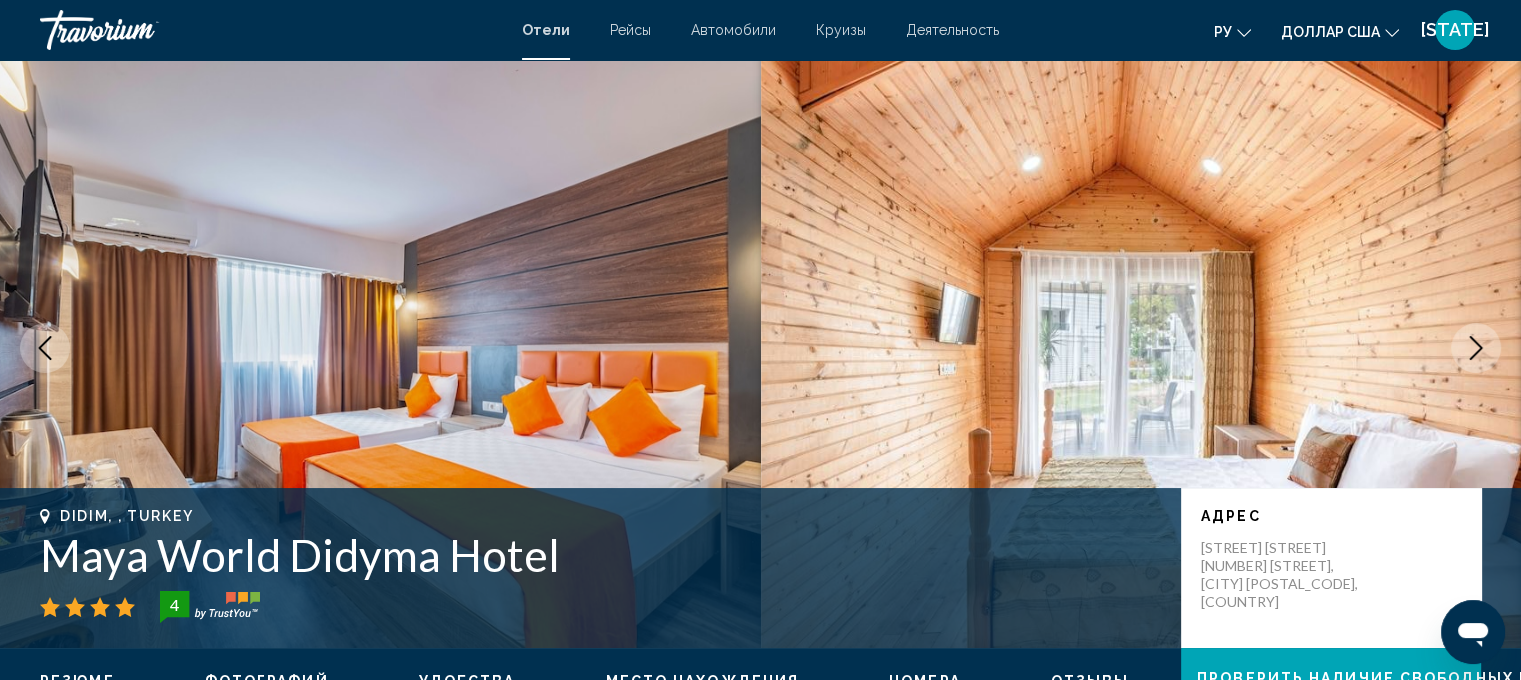 click 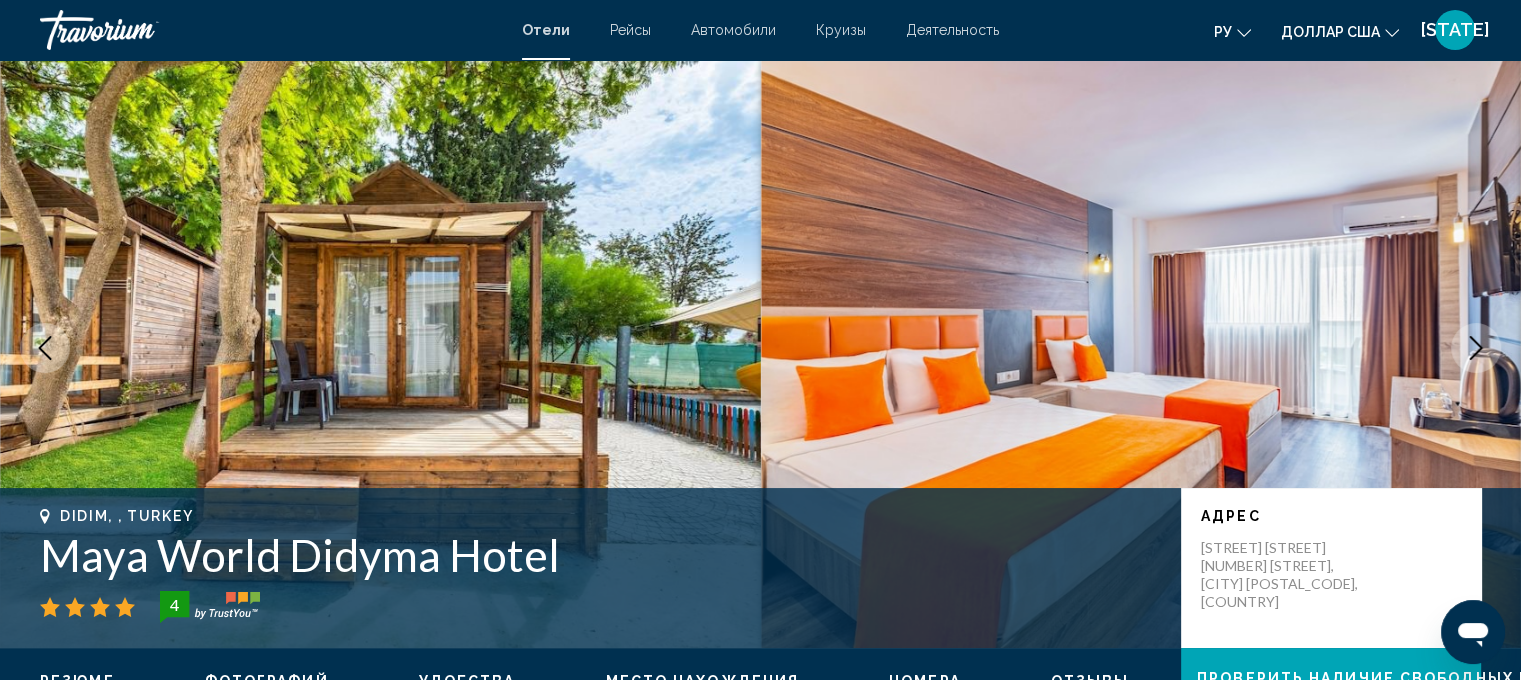 click 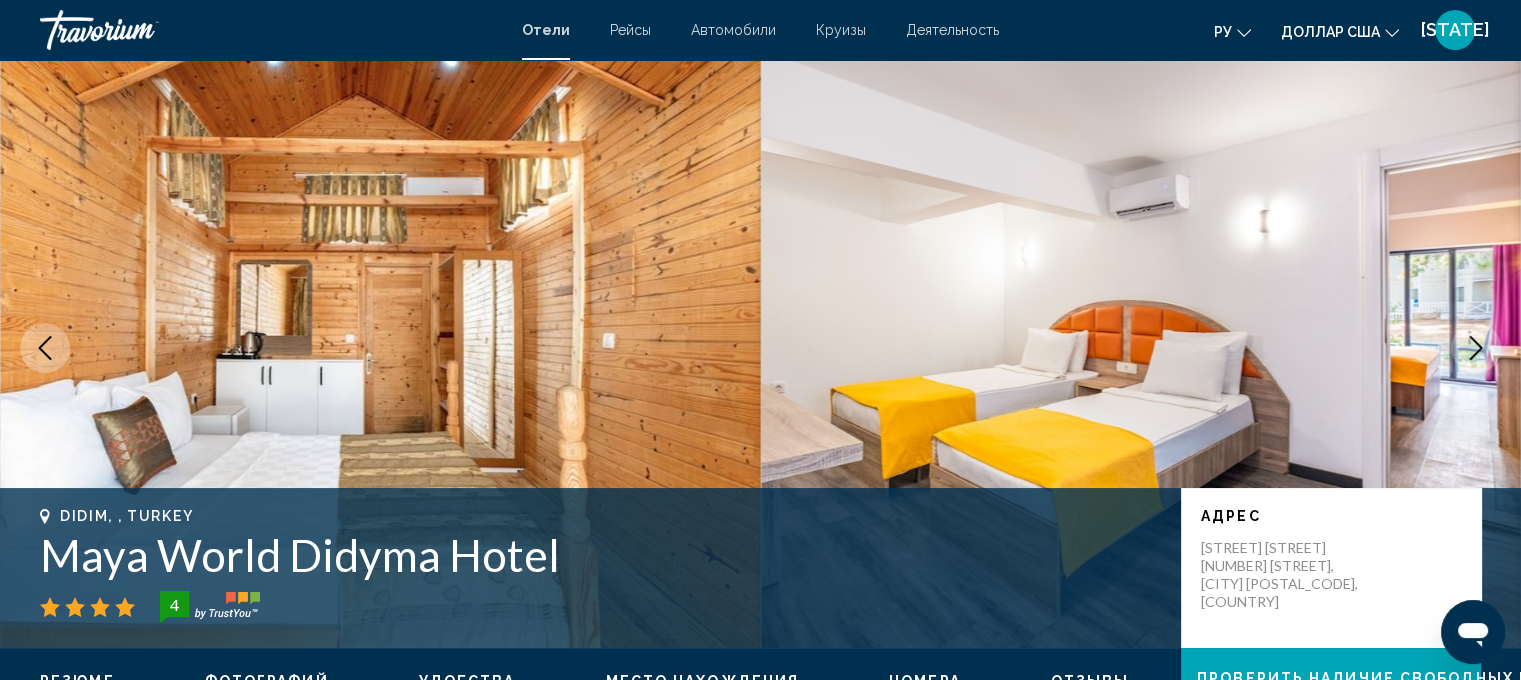 click 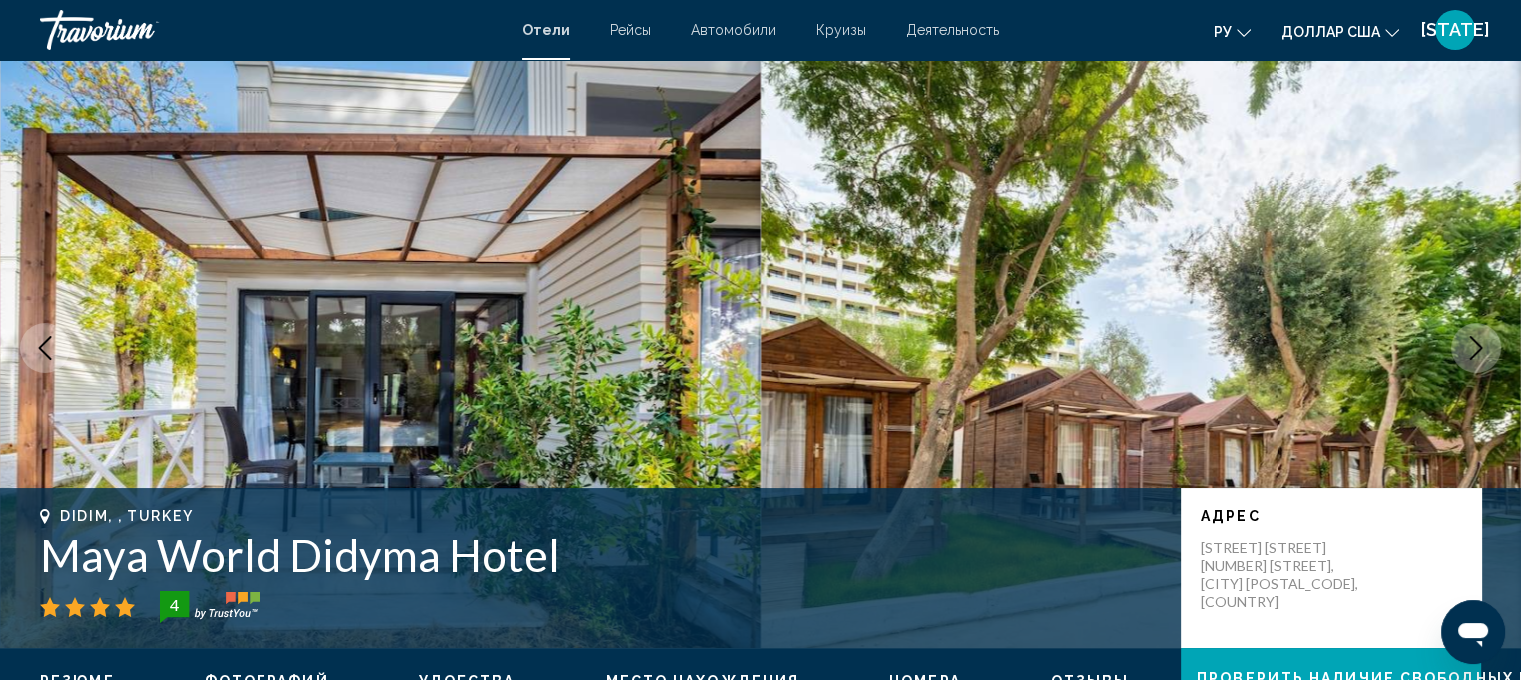 click 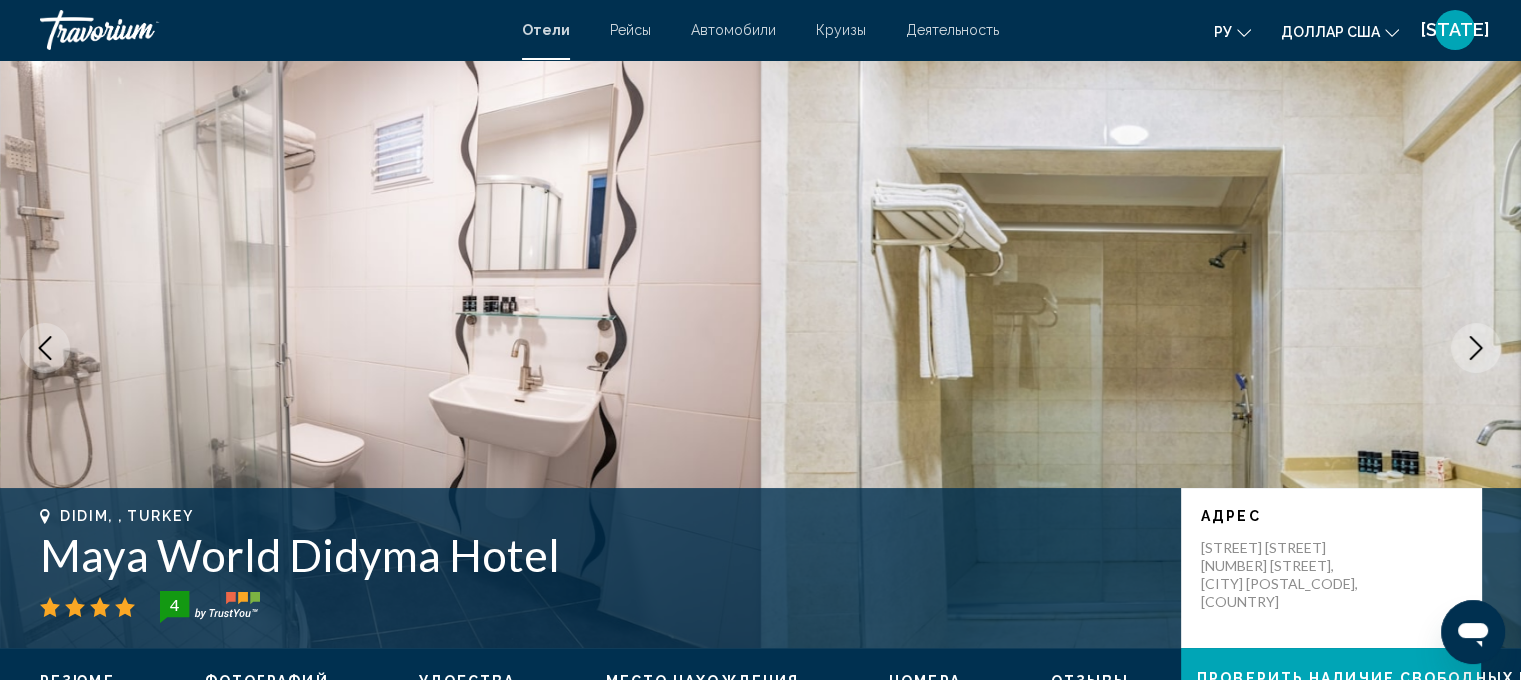 click 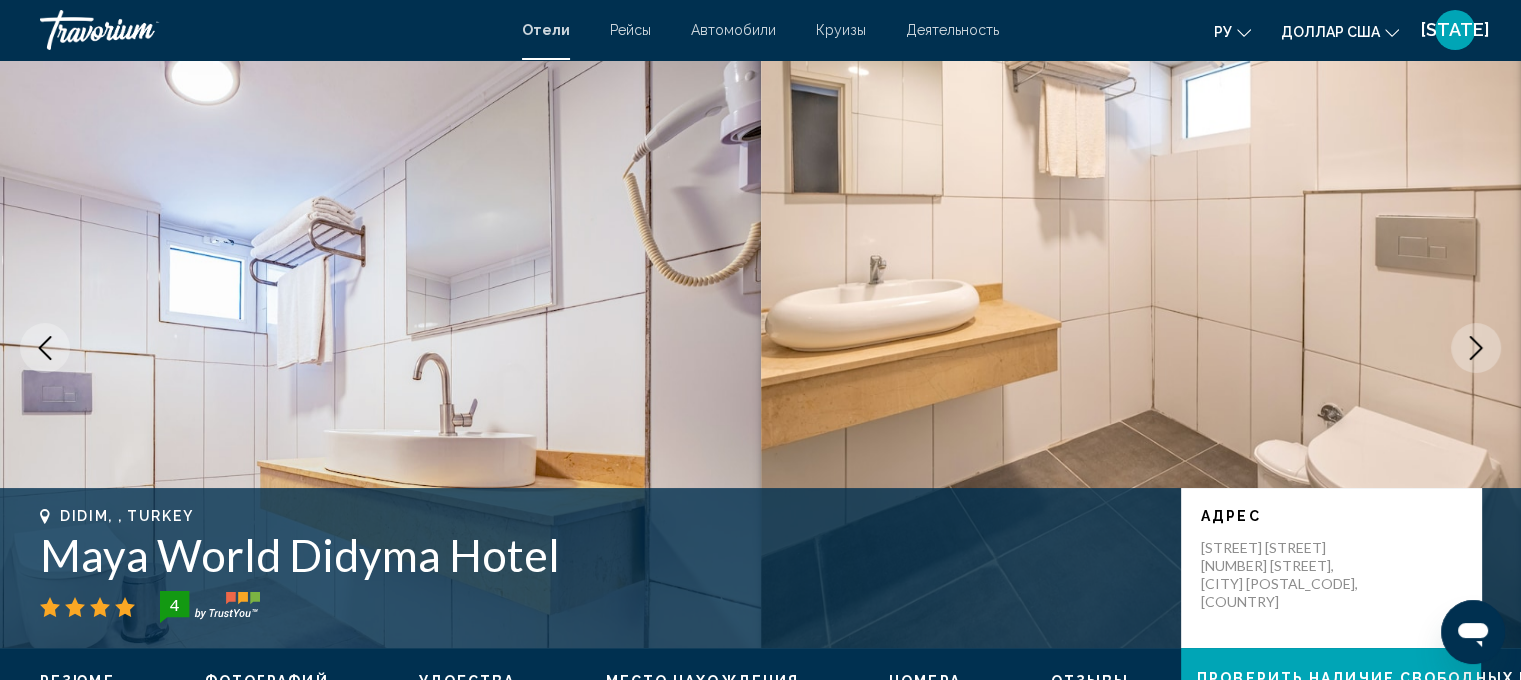 click 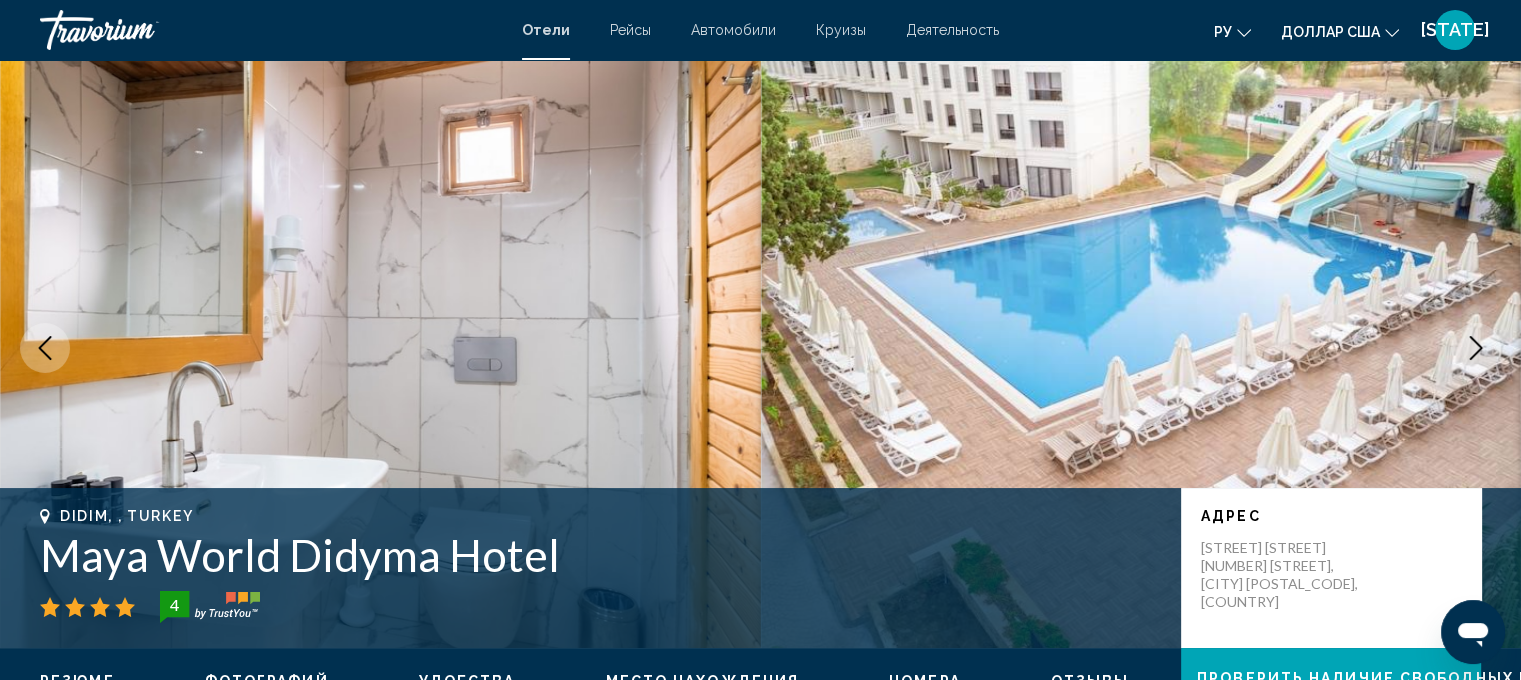 click at bounding box center (1476, 348) 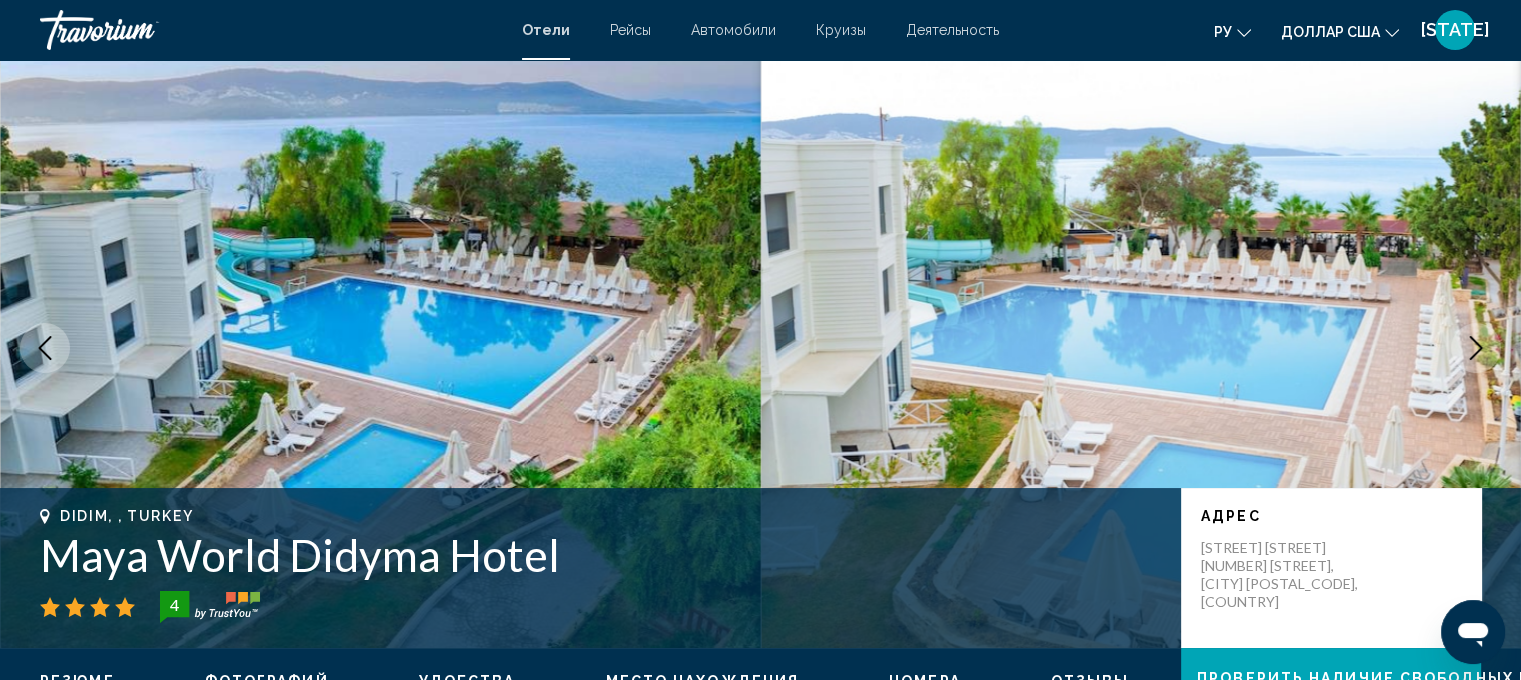 click 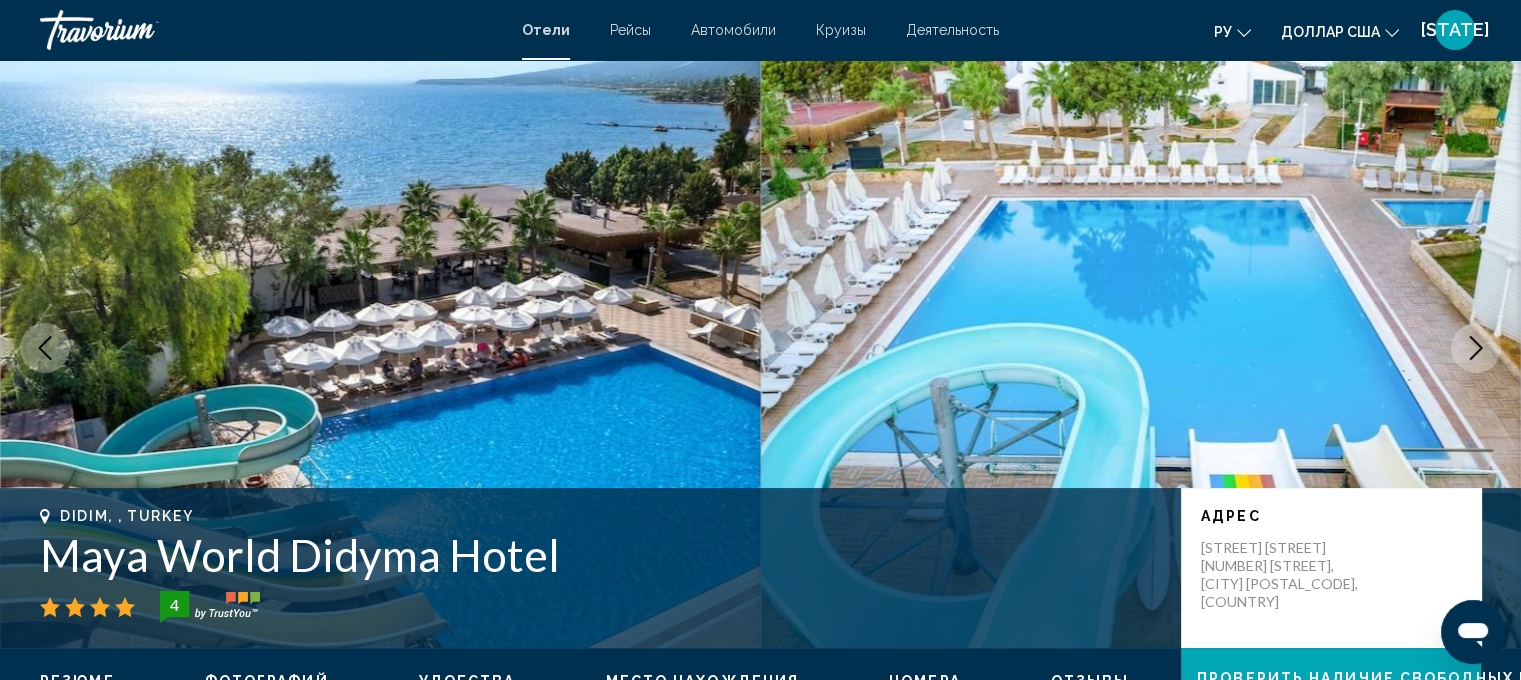 click 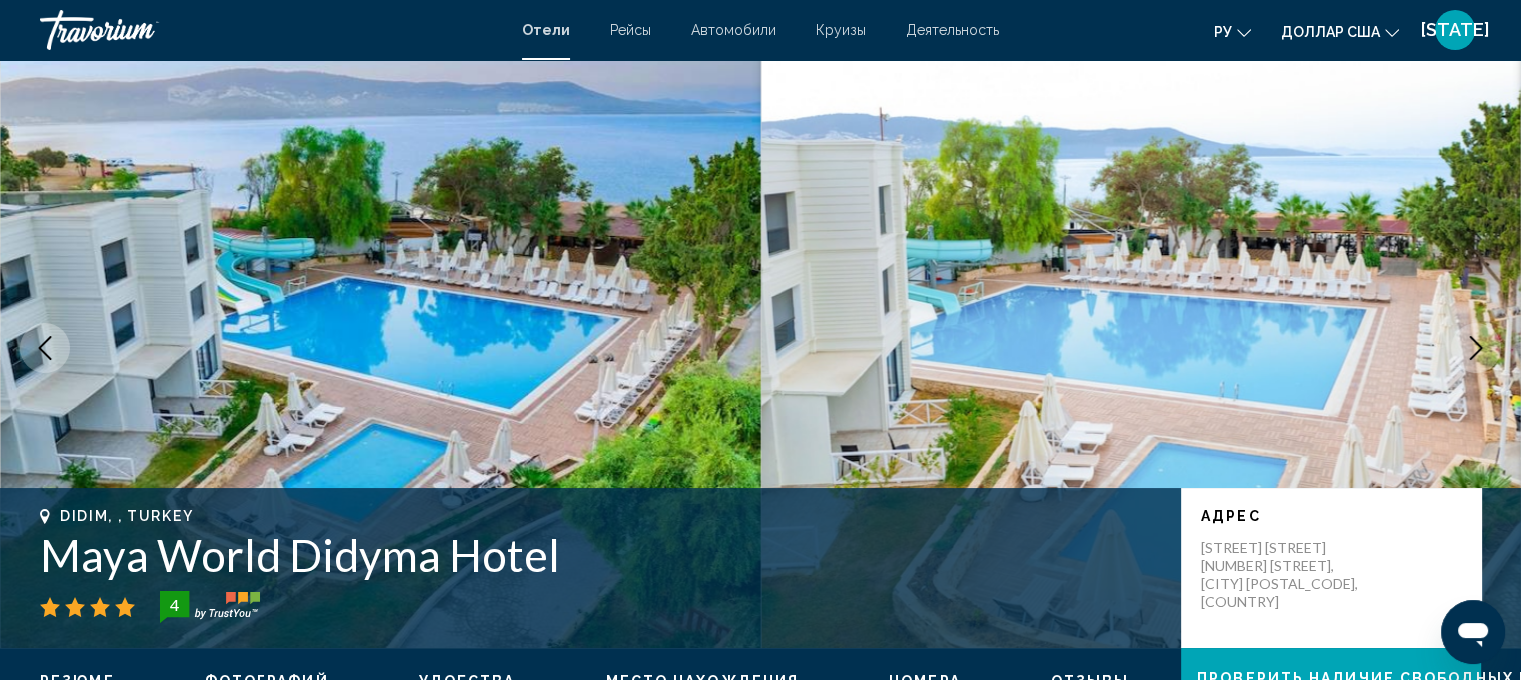 click 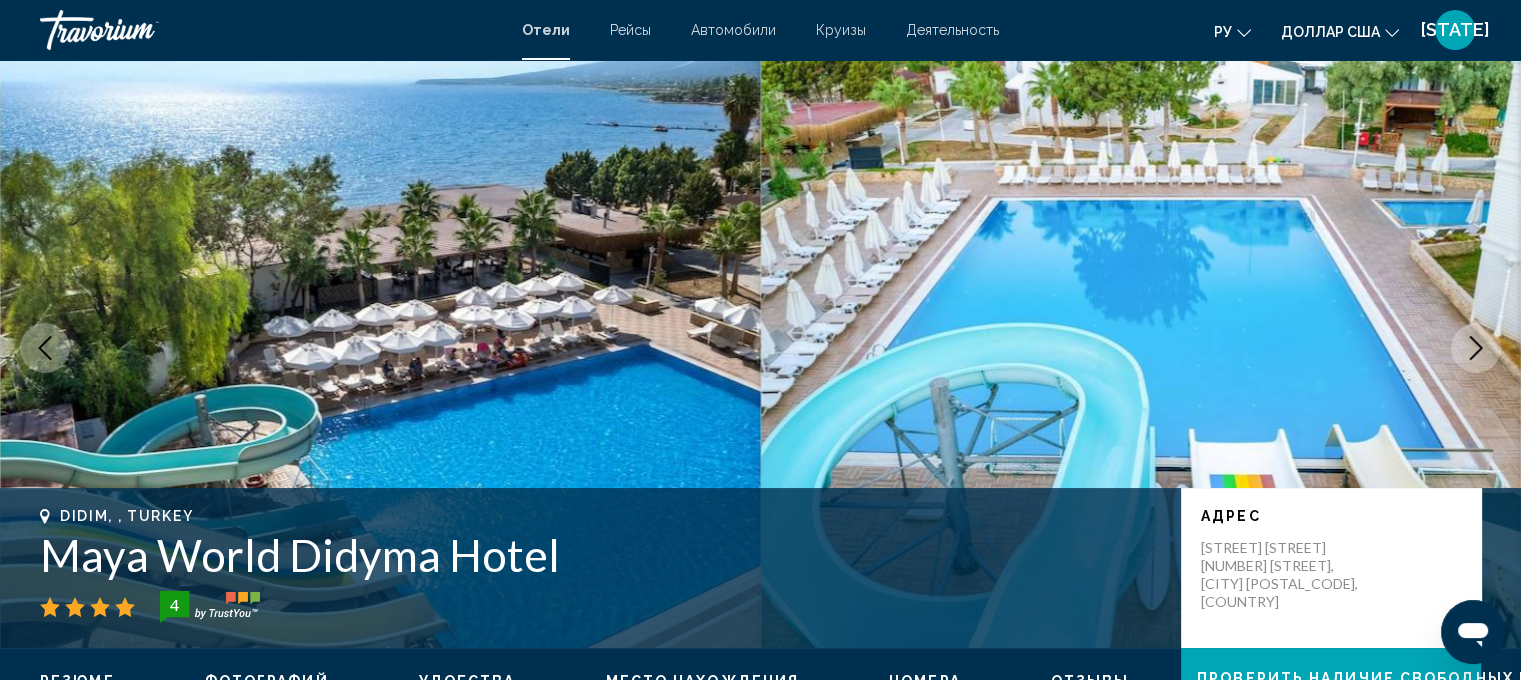 click 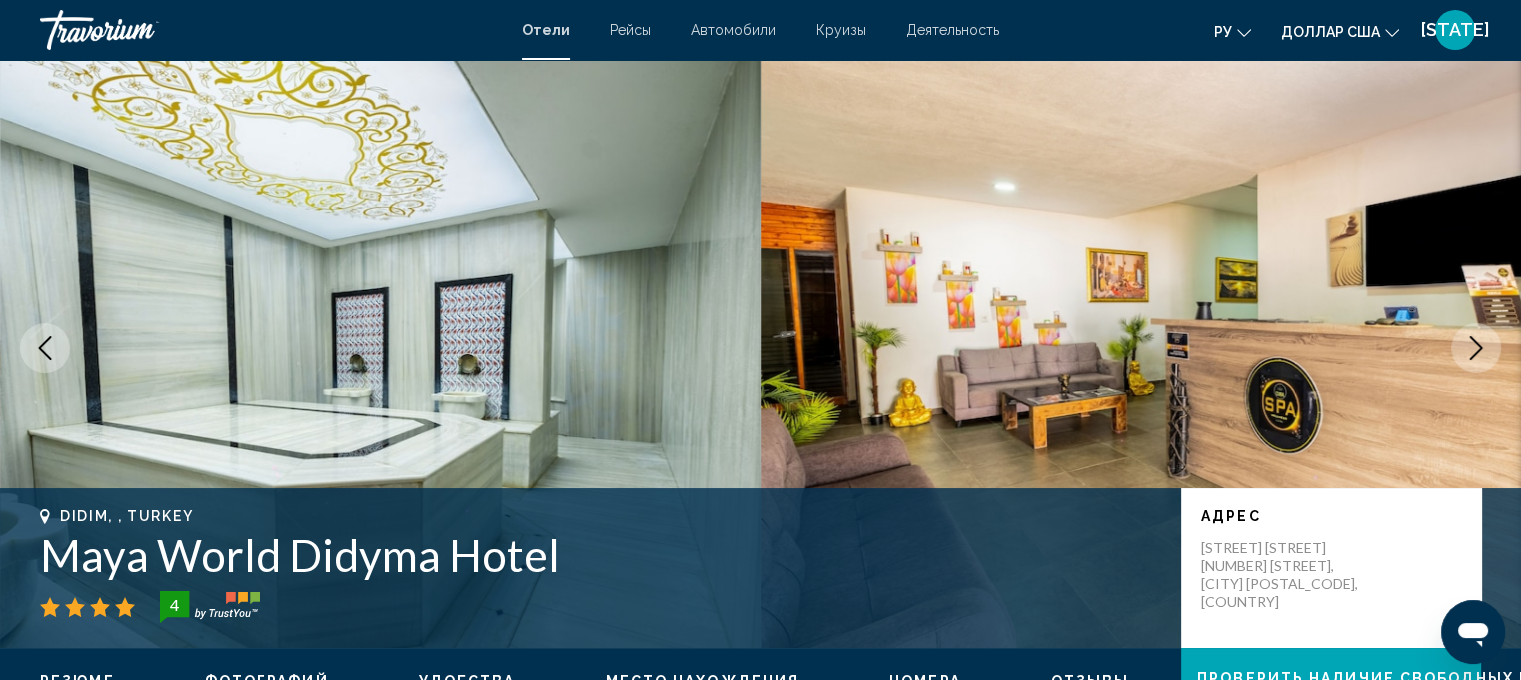 click 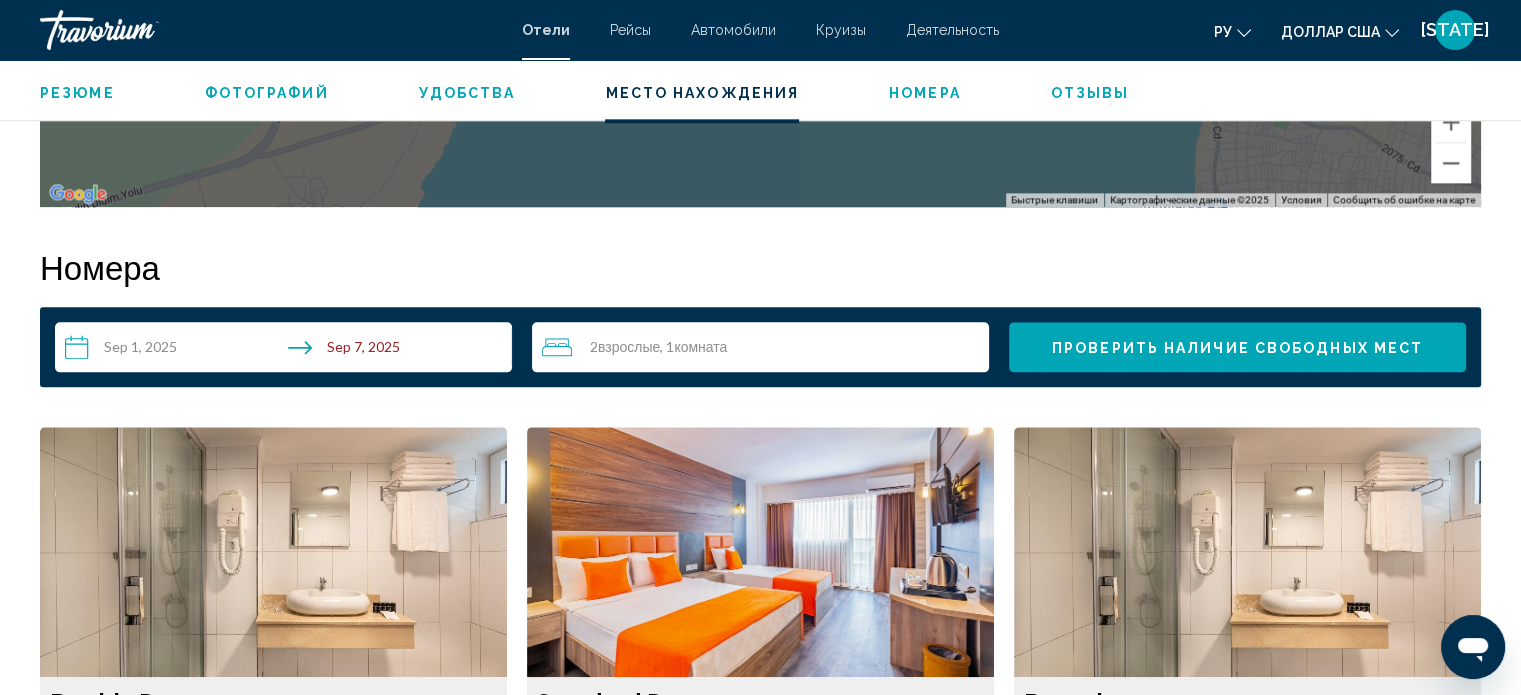 scroll, scrollTop: 2413, scrollLeft: 0, axis: vertical 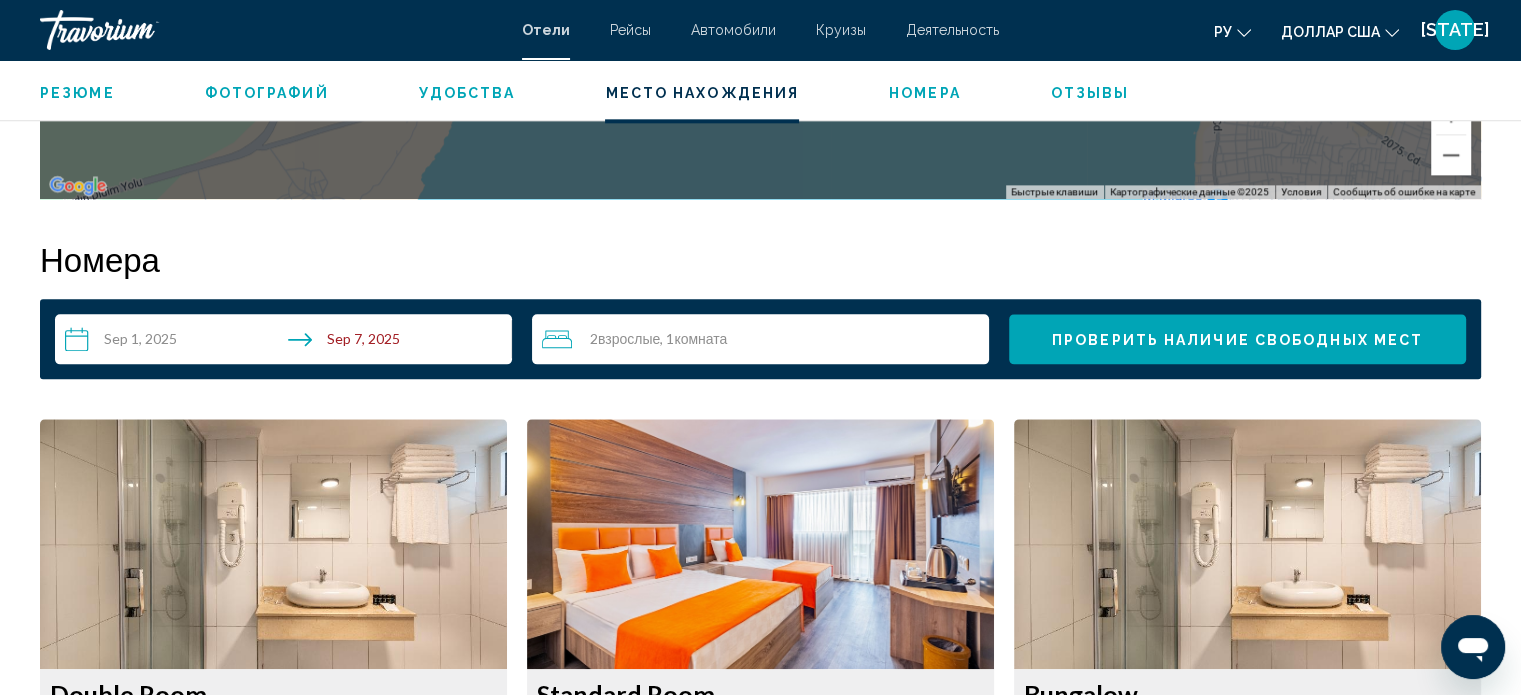 click on "2  Взрослый Взрослые , 1  Комната номера" at bounding box center (765, 339) 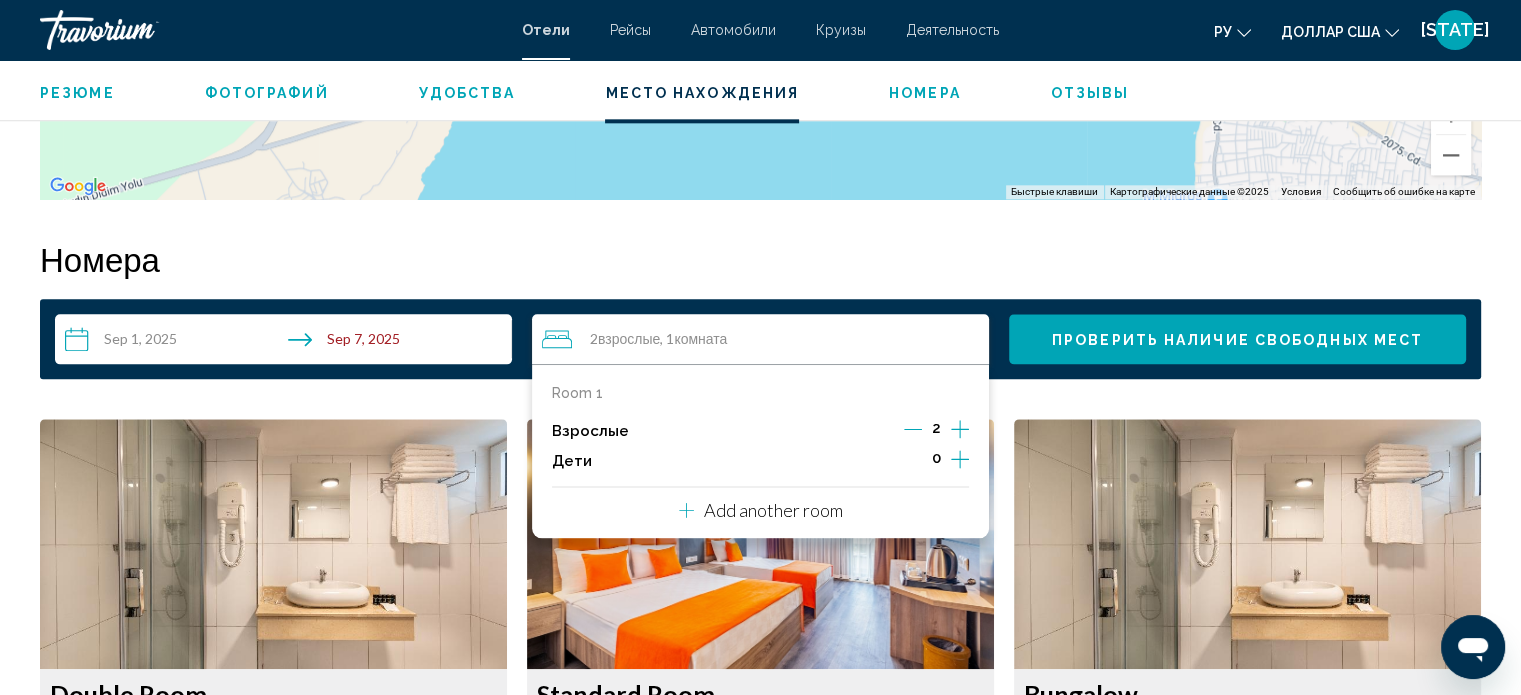 click on "Room 1 Взрослые
2
Дети
0
Add another room" at bounding box center [760, 451] 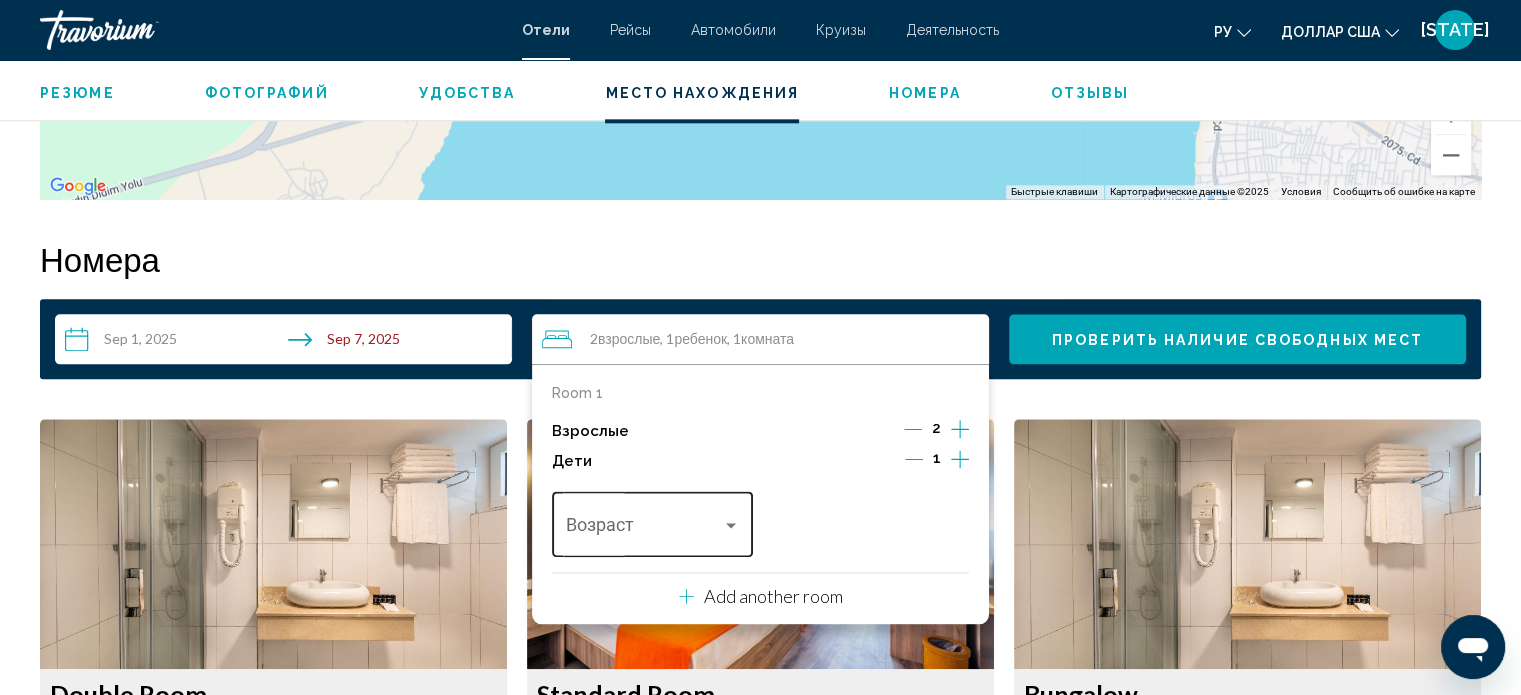 click on "Возраст" at bounding box center (653, 521) 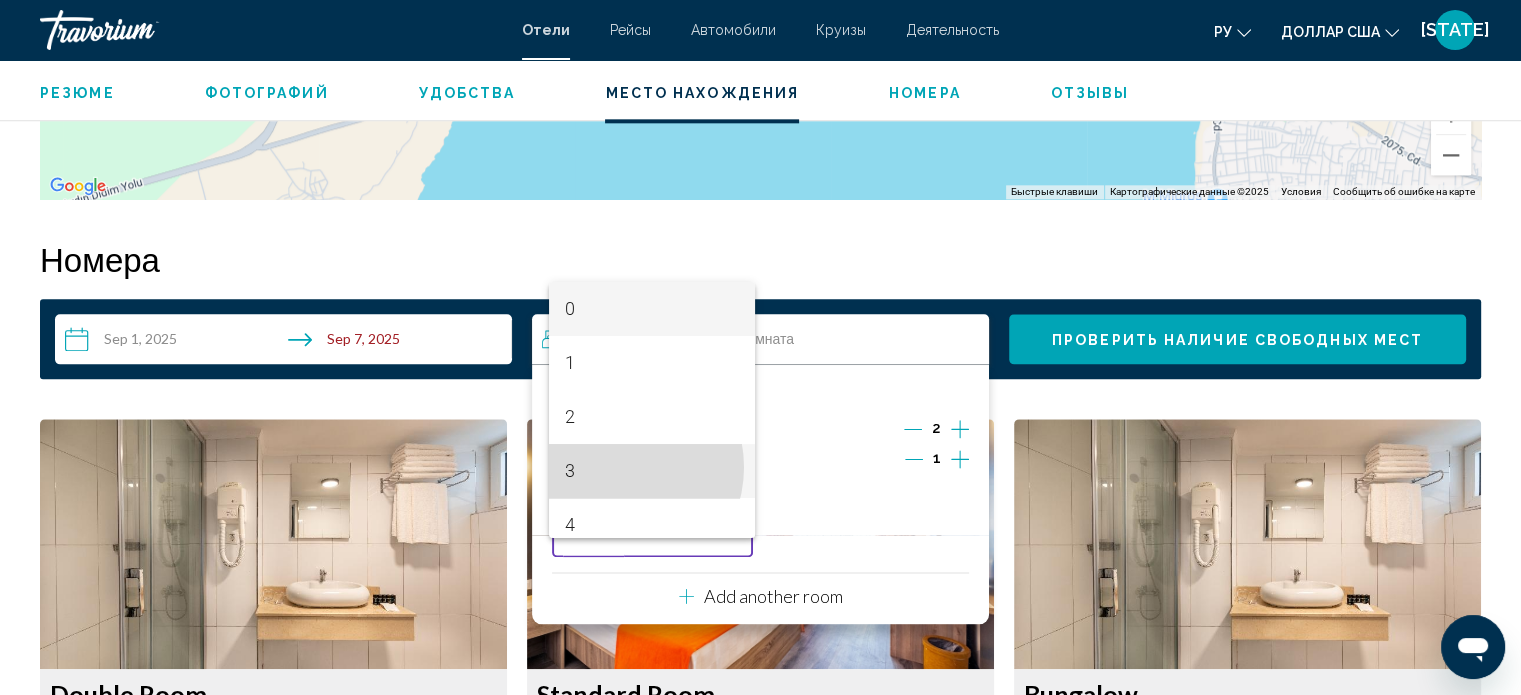 click on "3" at bounding box center (652, 471) 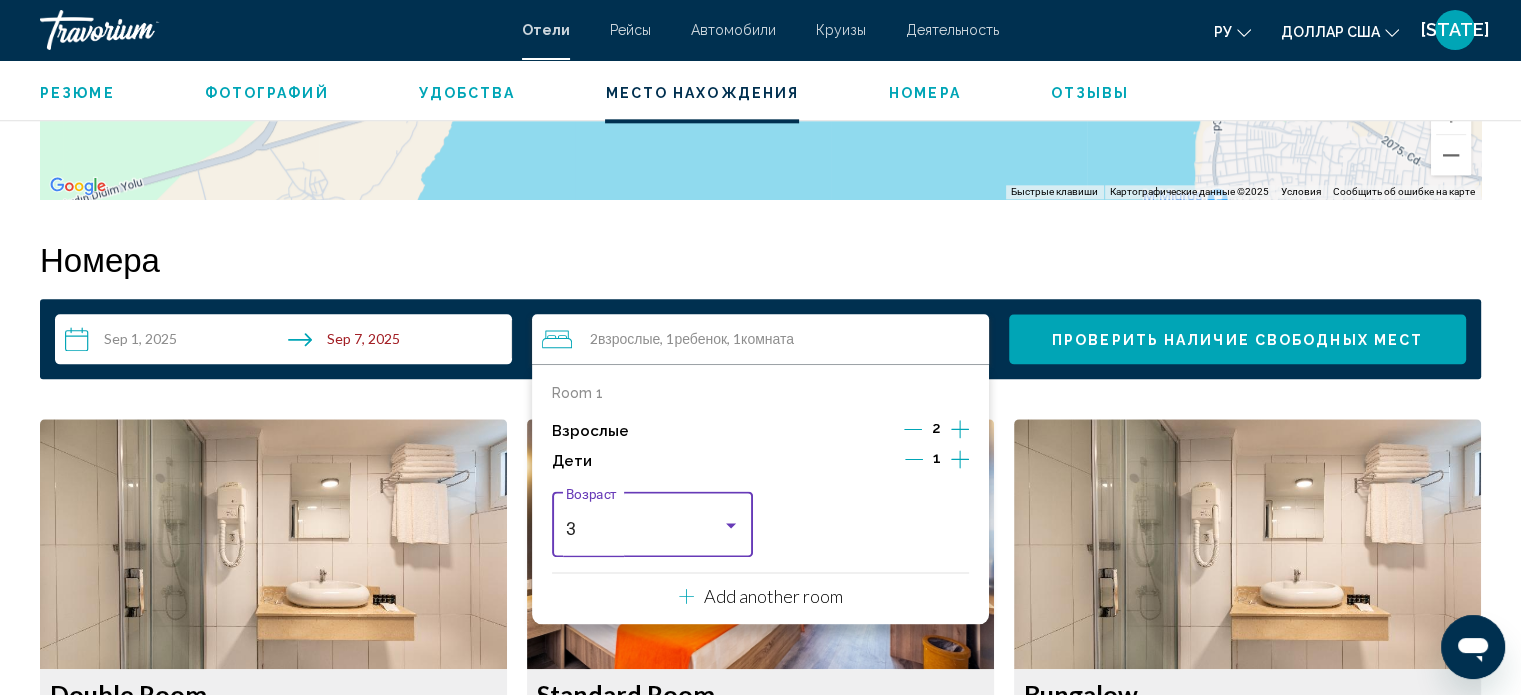 click on "3" at bounding box center [644, 529] 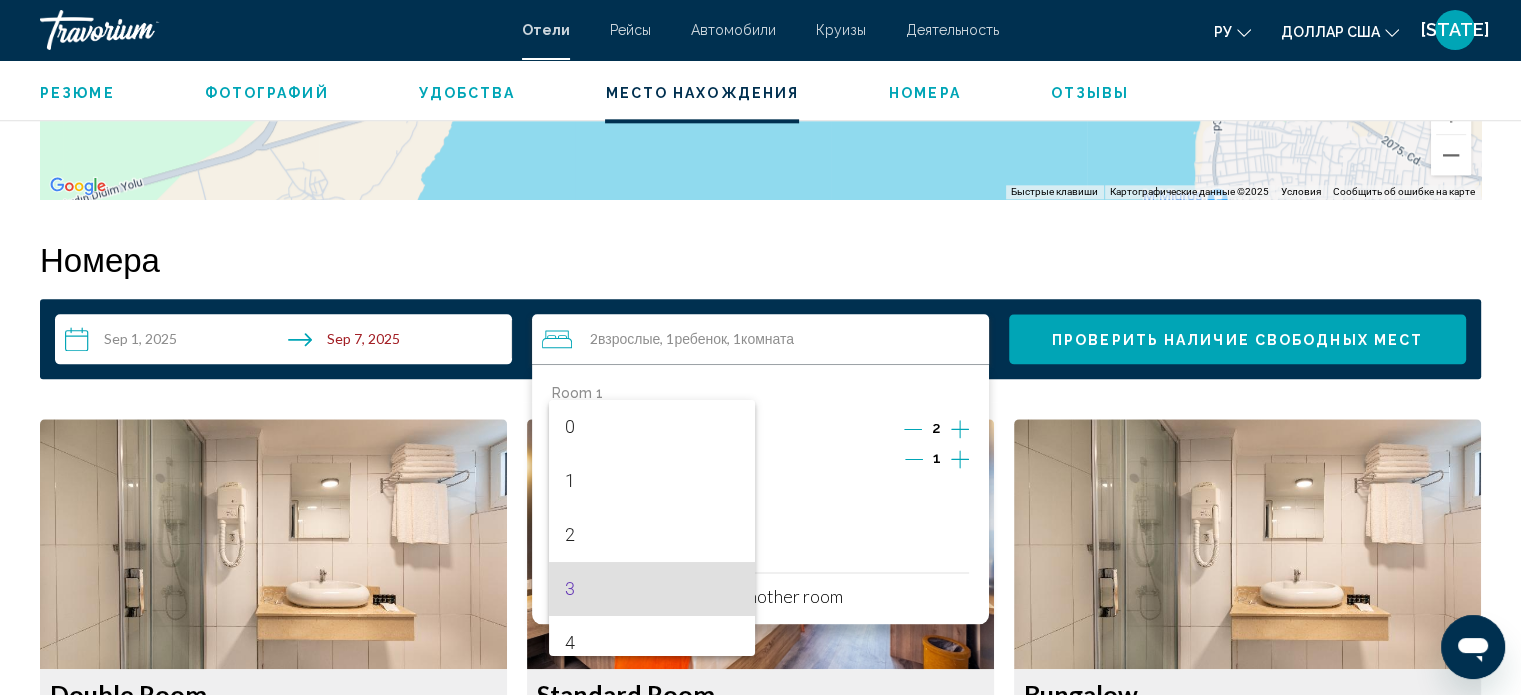 scroll, scrollTop: 60, scrollLeft: 0, axis: vertical 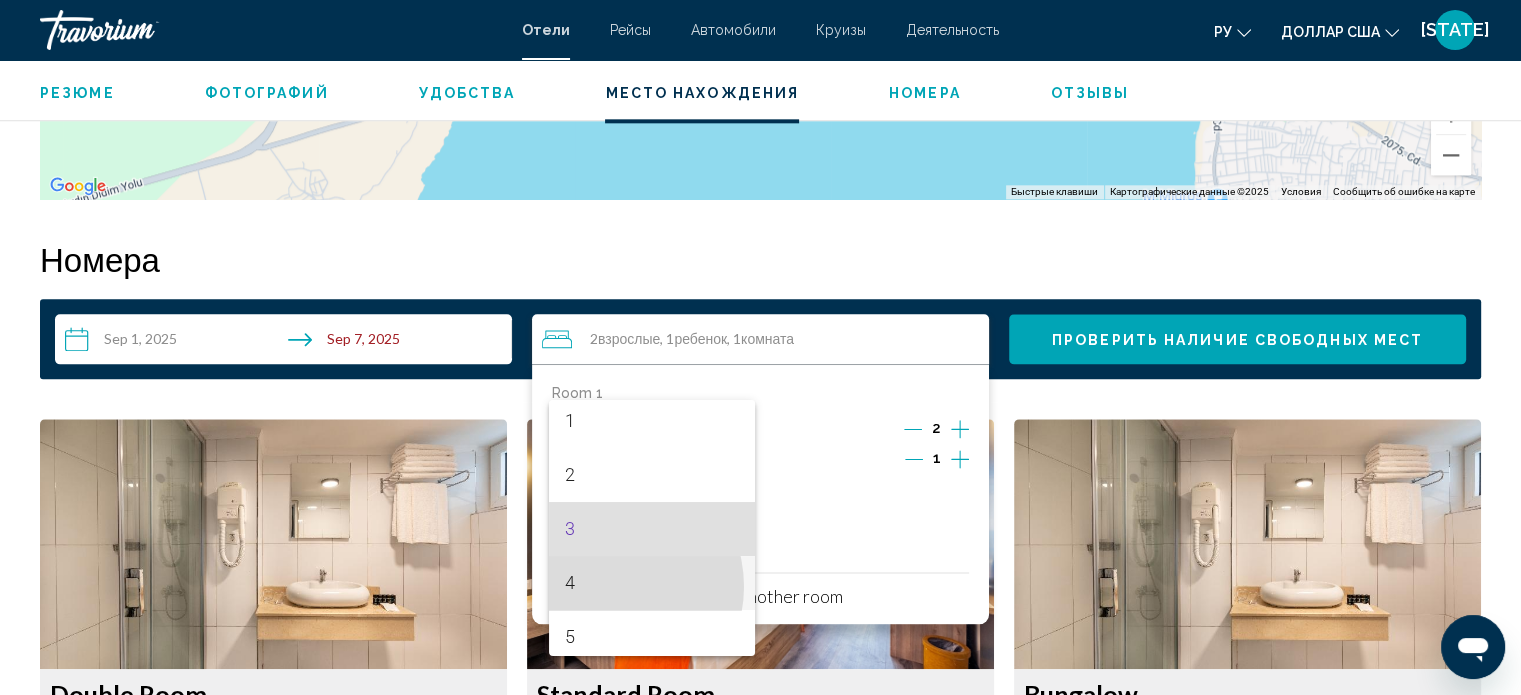 click on "4" at bounding box center [652, 583] 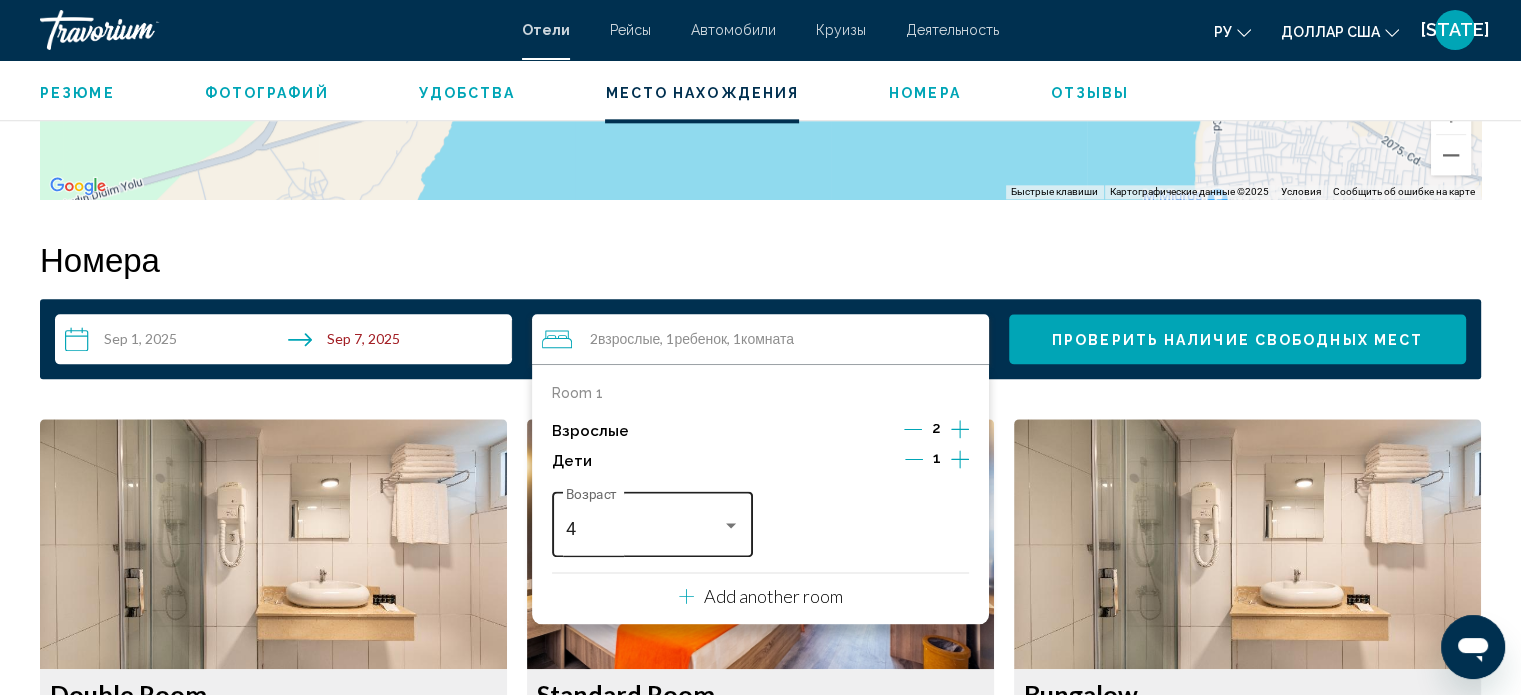 click on "4" at bounding box center (644, 529) 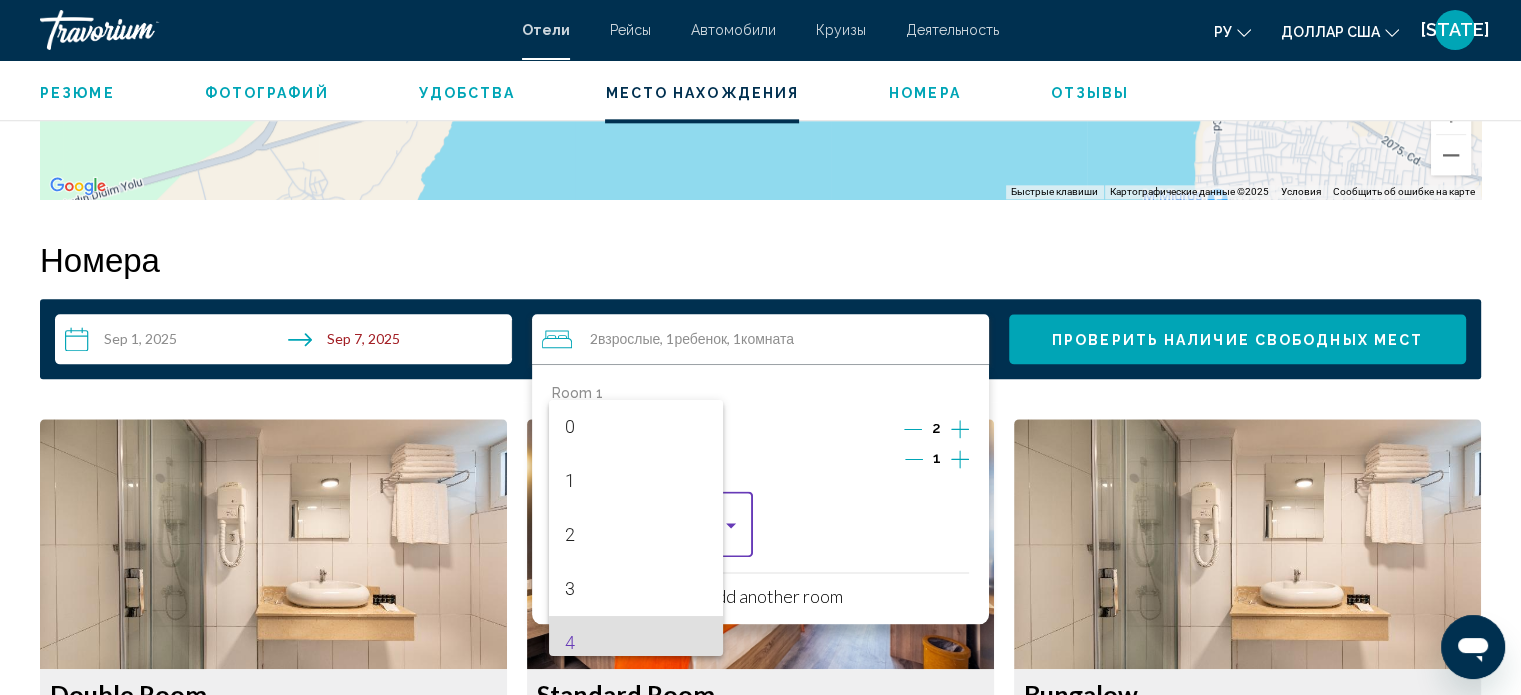 scroll, scrollTop: 115, scrollLeft: 0, axis: vertical 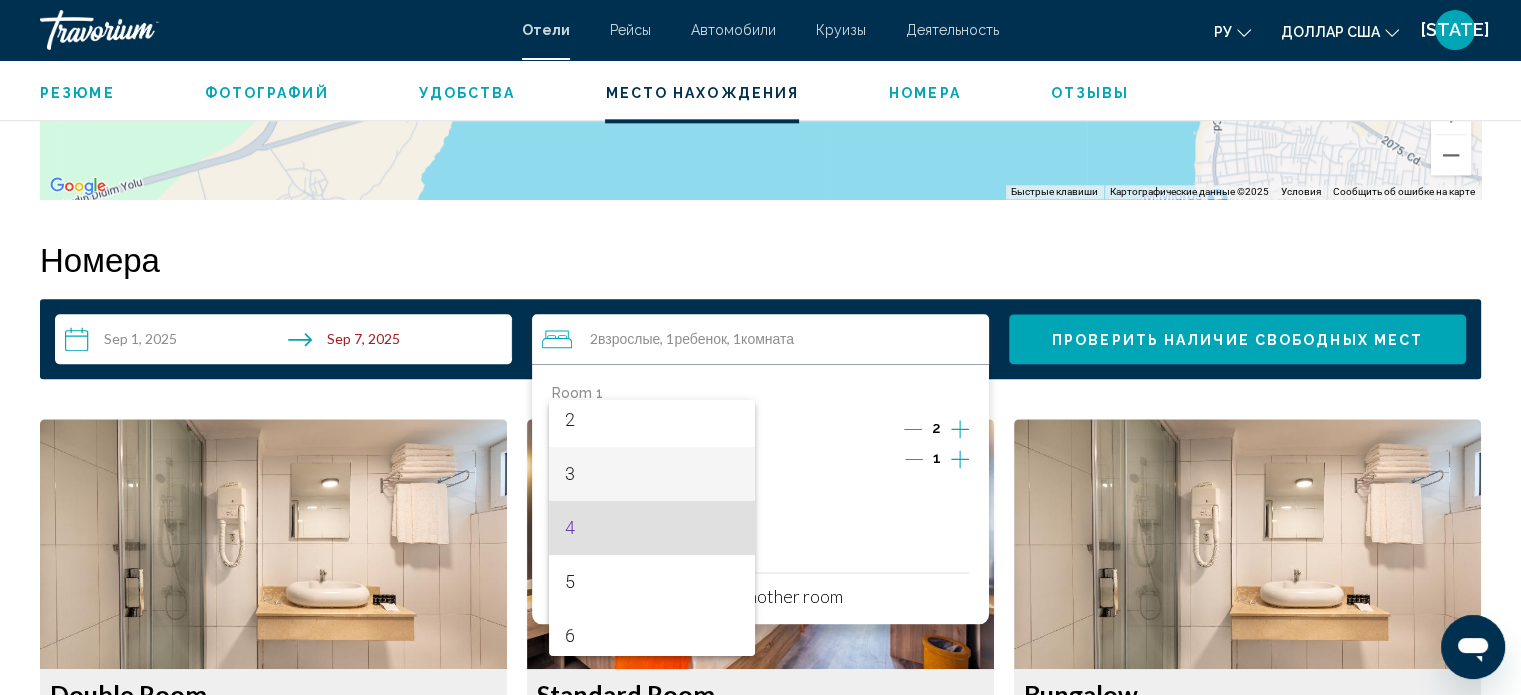 click on "3" at bounding box center (652, 474) 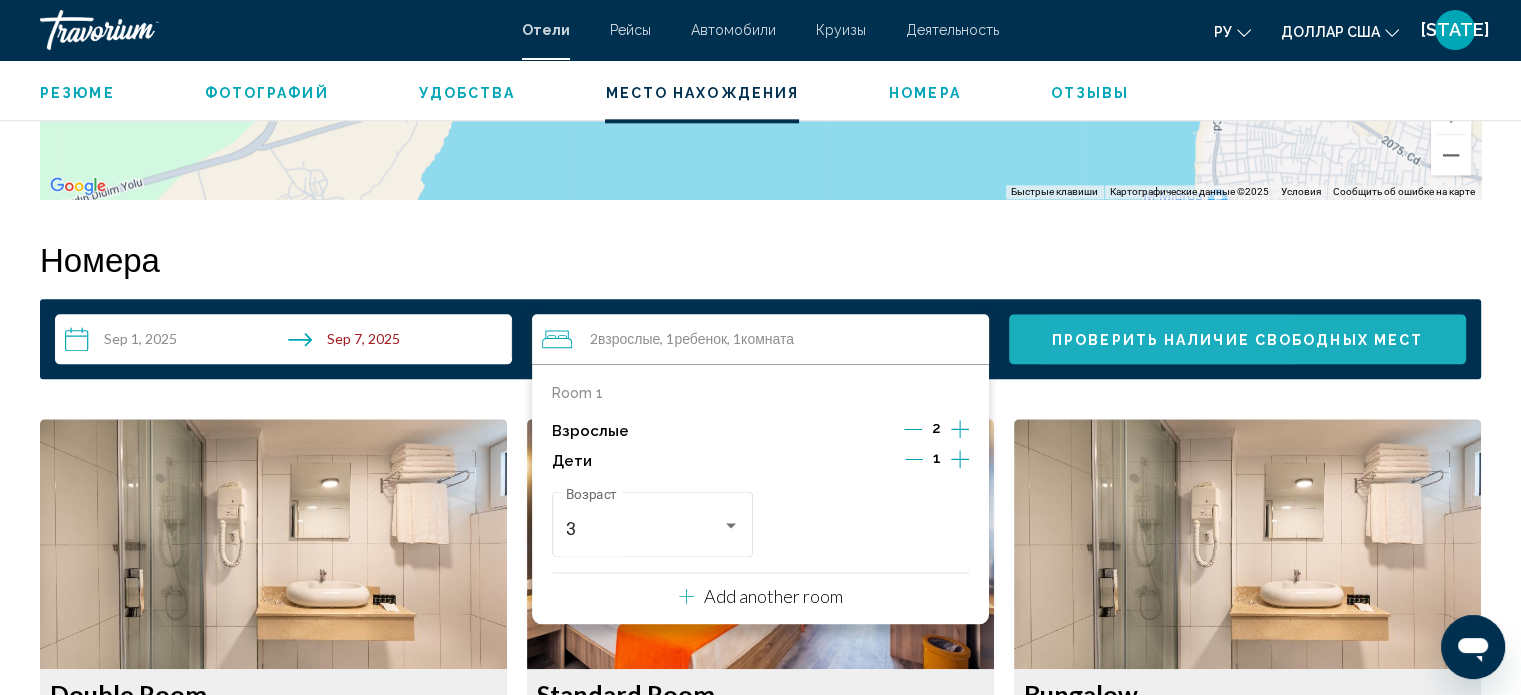 click on "Проверить наличие свободных мест" at bounding box center (1237, 339) 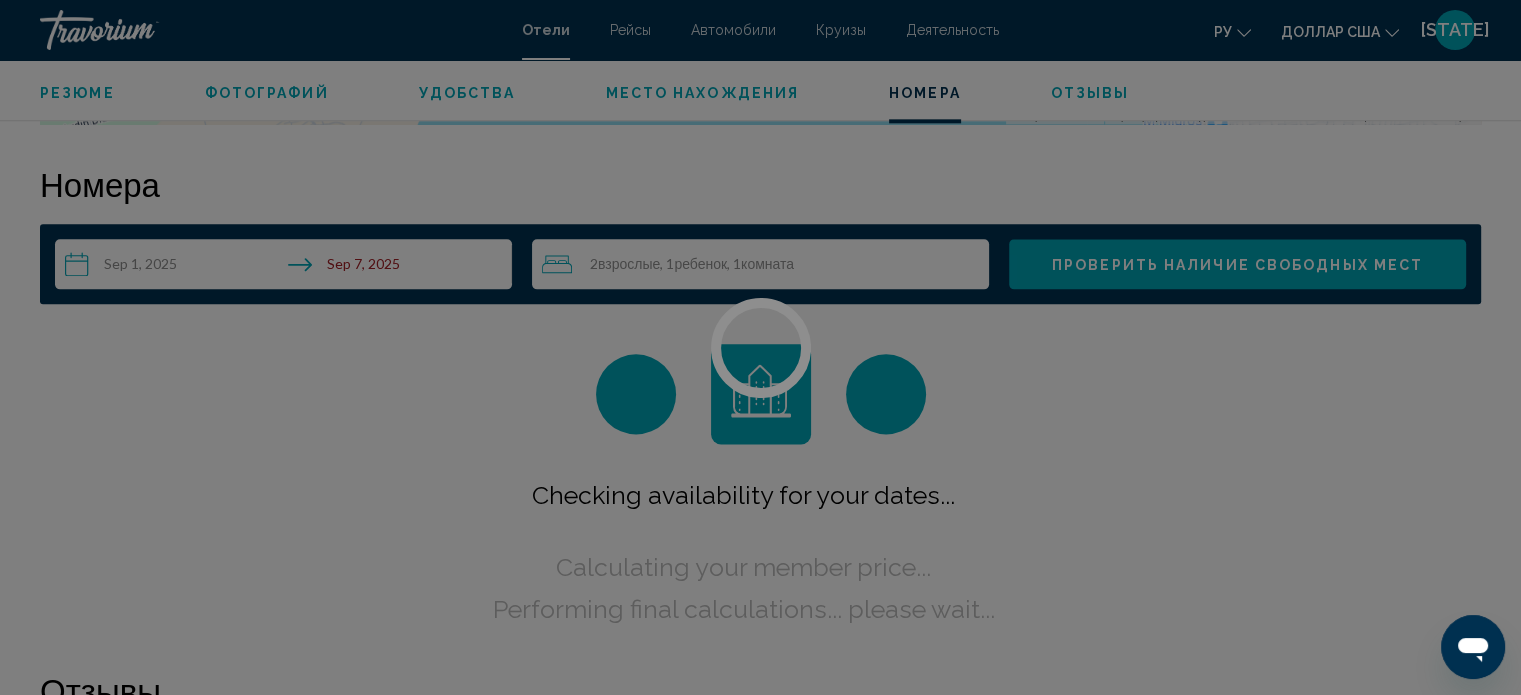 scroll, scrollTop: 2532, scrollLeft: 0, axis: vertical 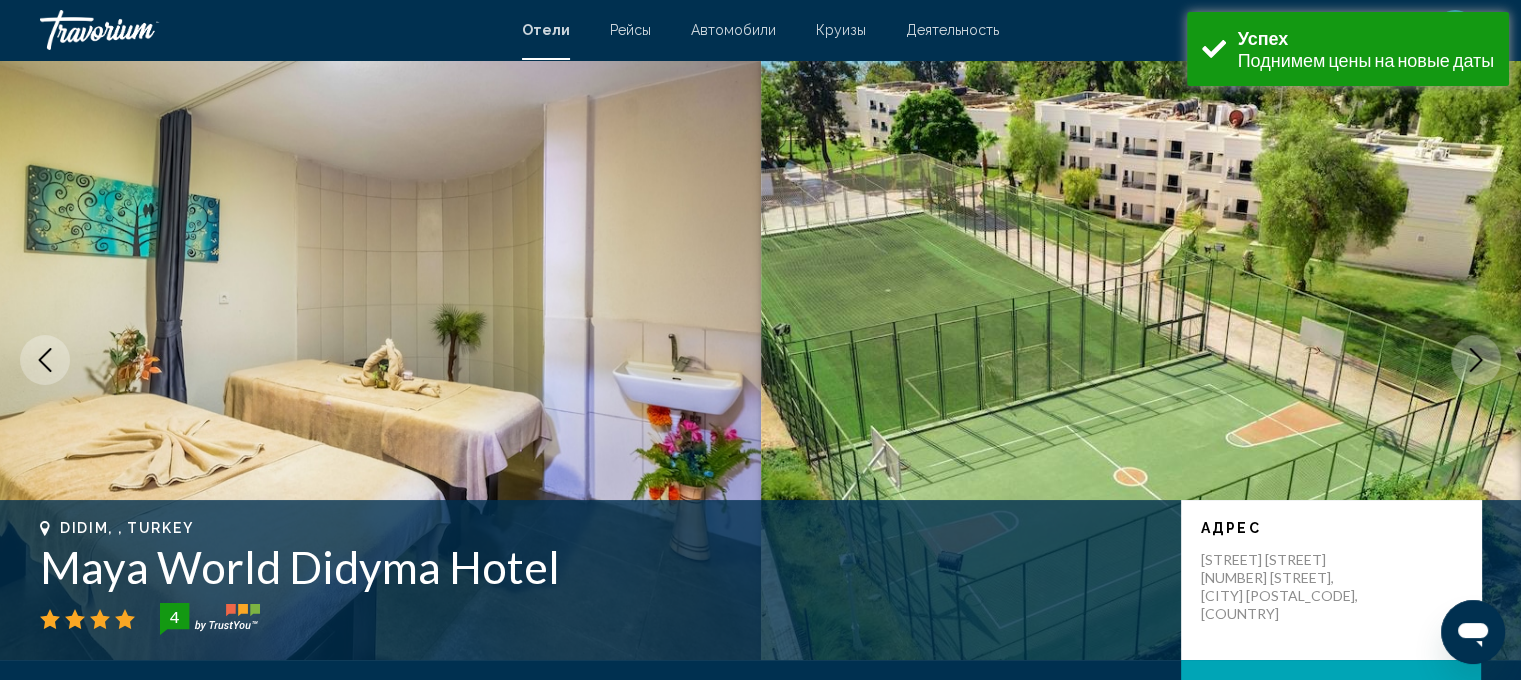 click at bounding box center (1476, 360) 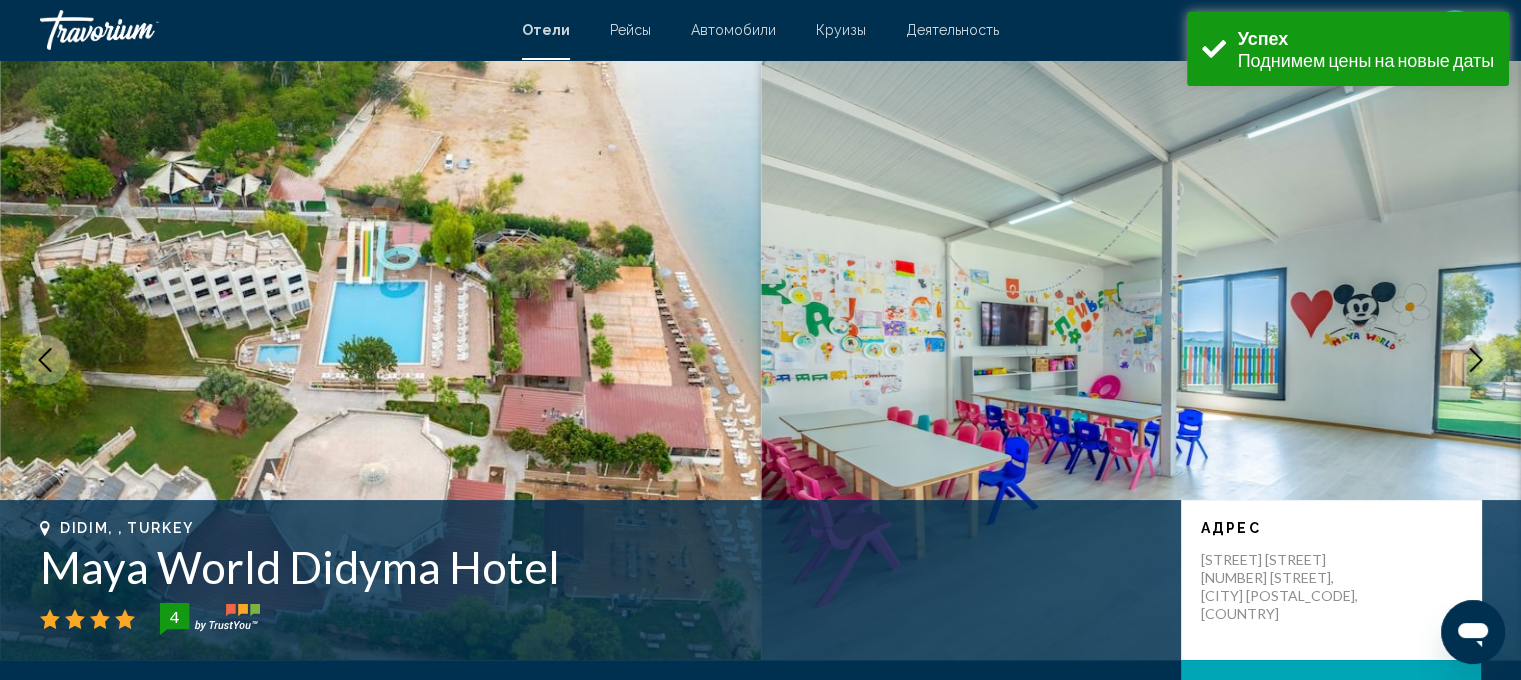 click at bounding box center (1476, 360) 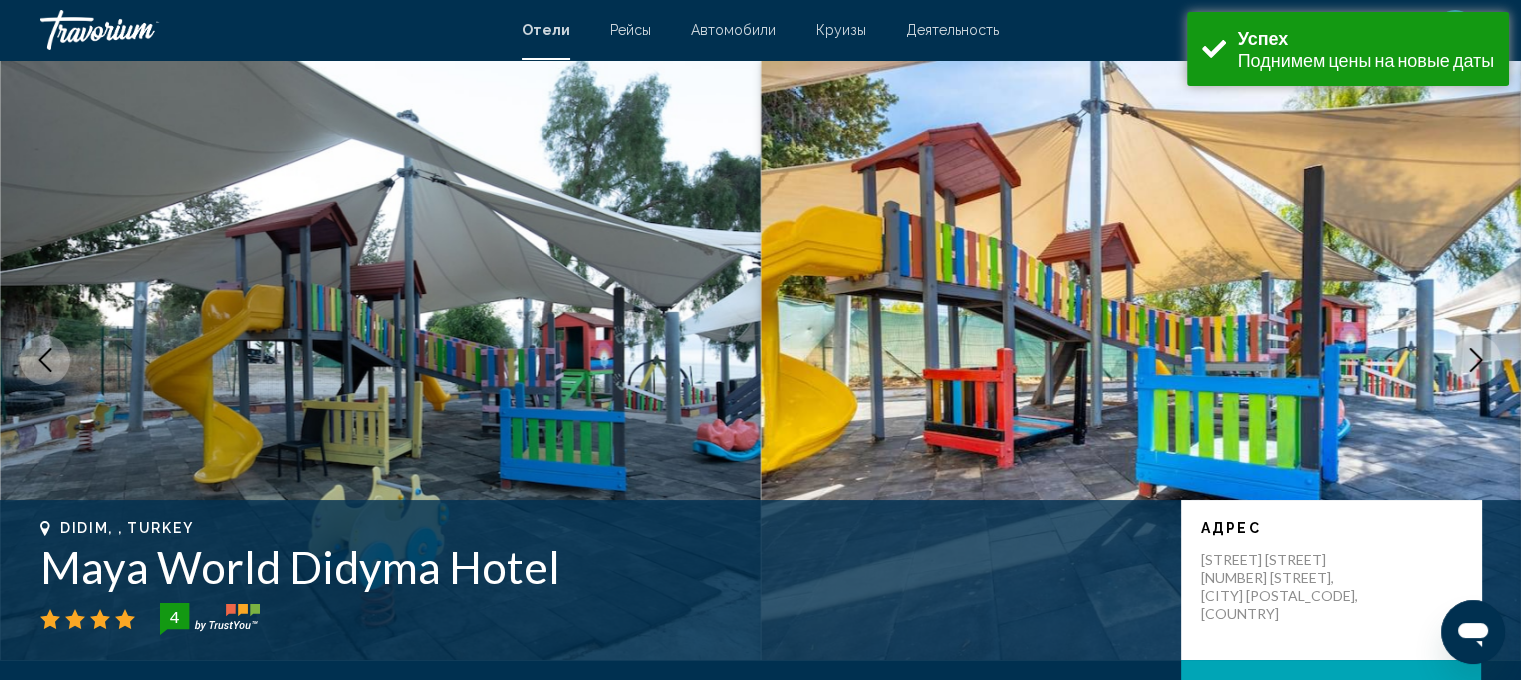 click 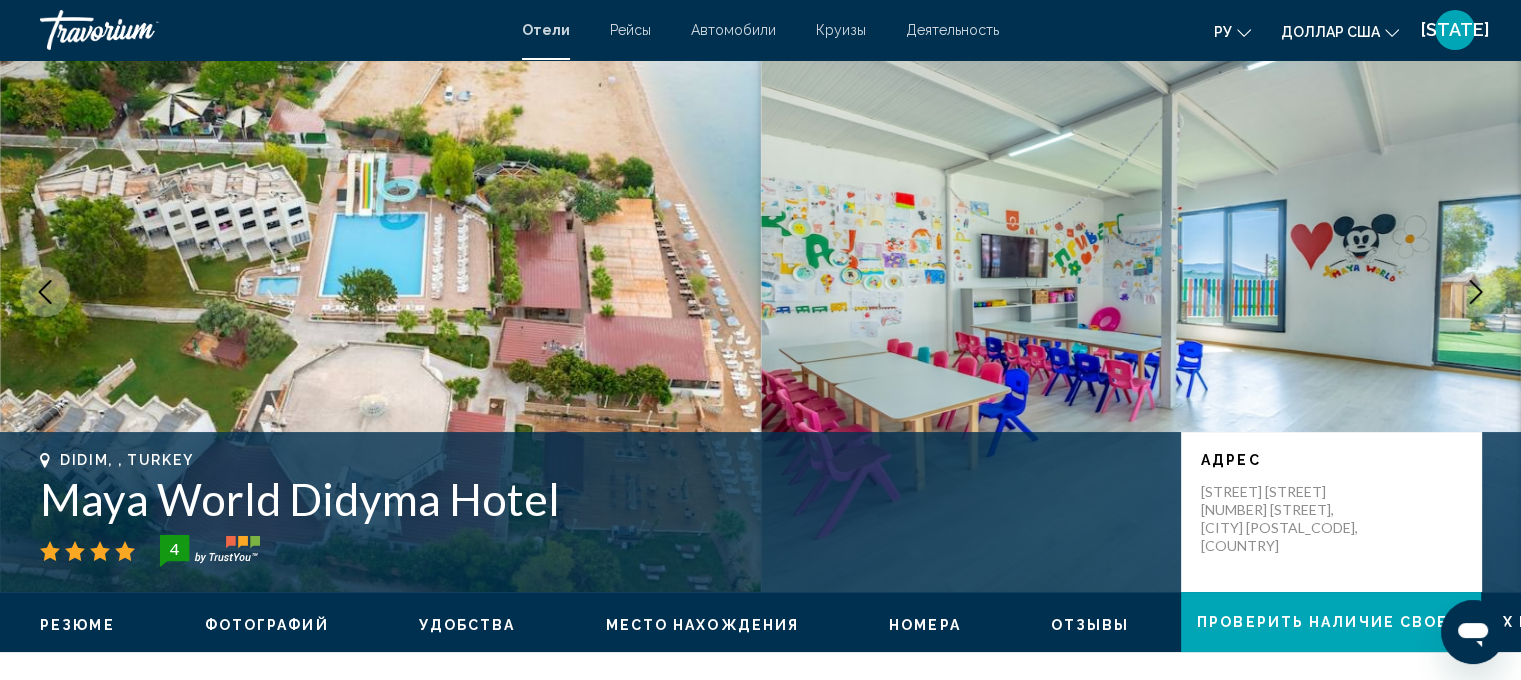 scroll, scrollTop: 100, scrollLeft: 0, axis: vertical 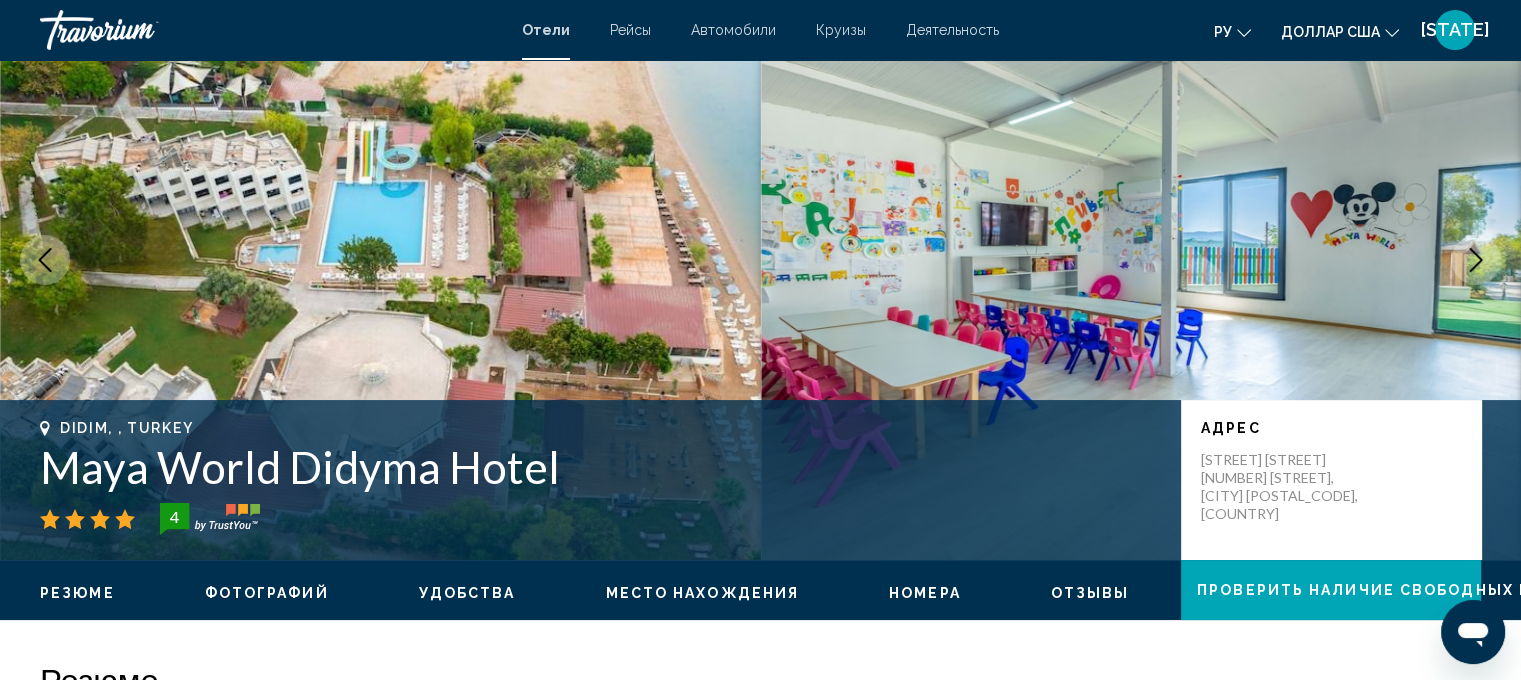 click 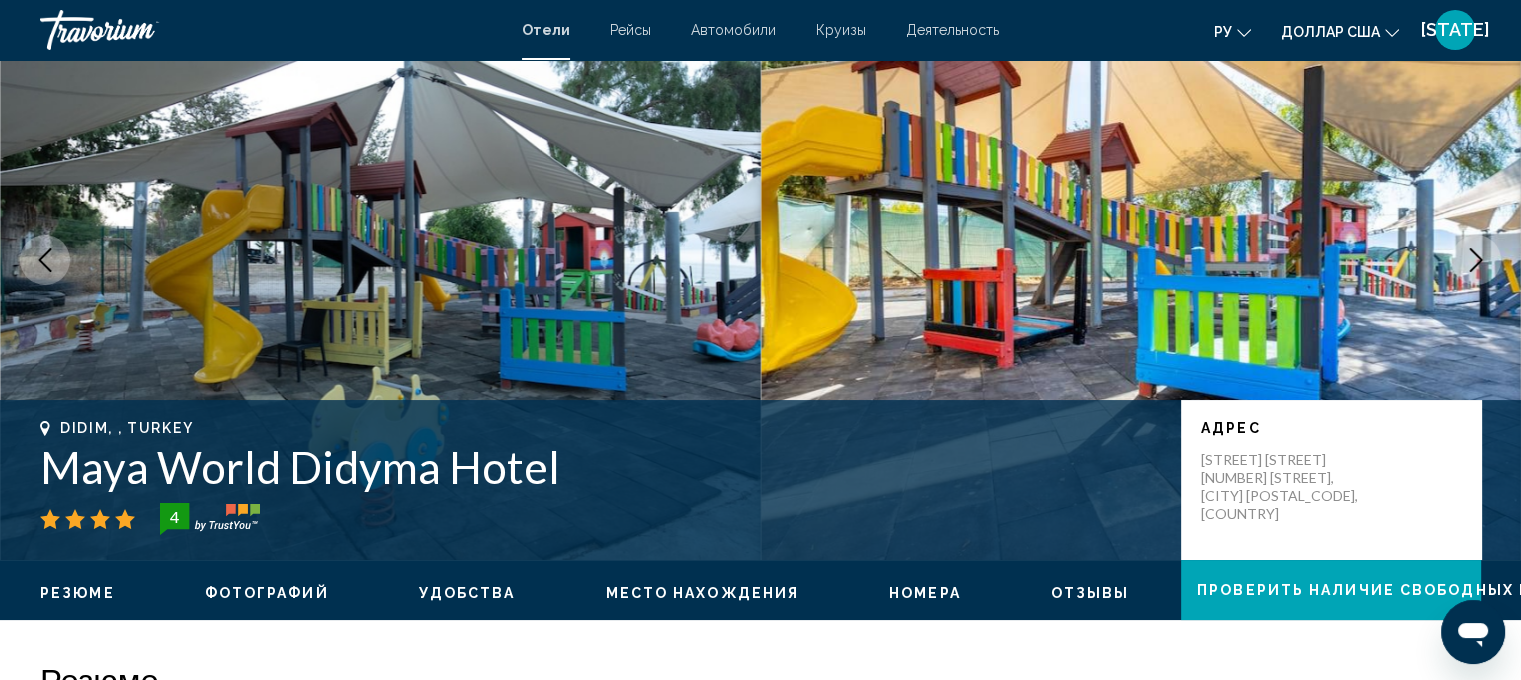 click 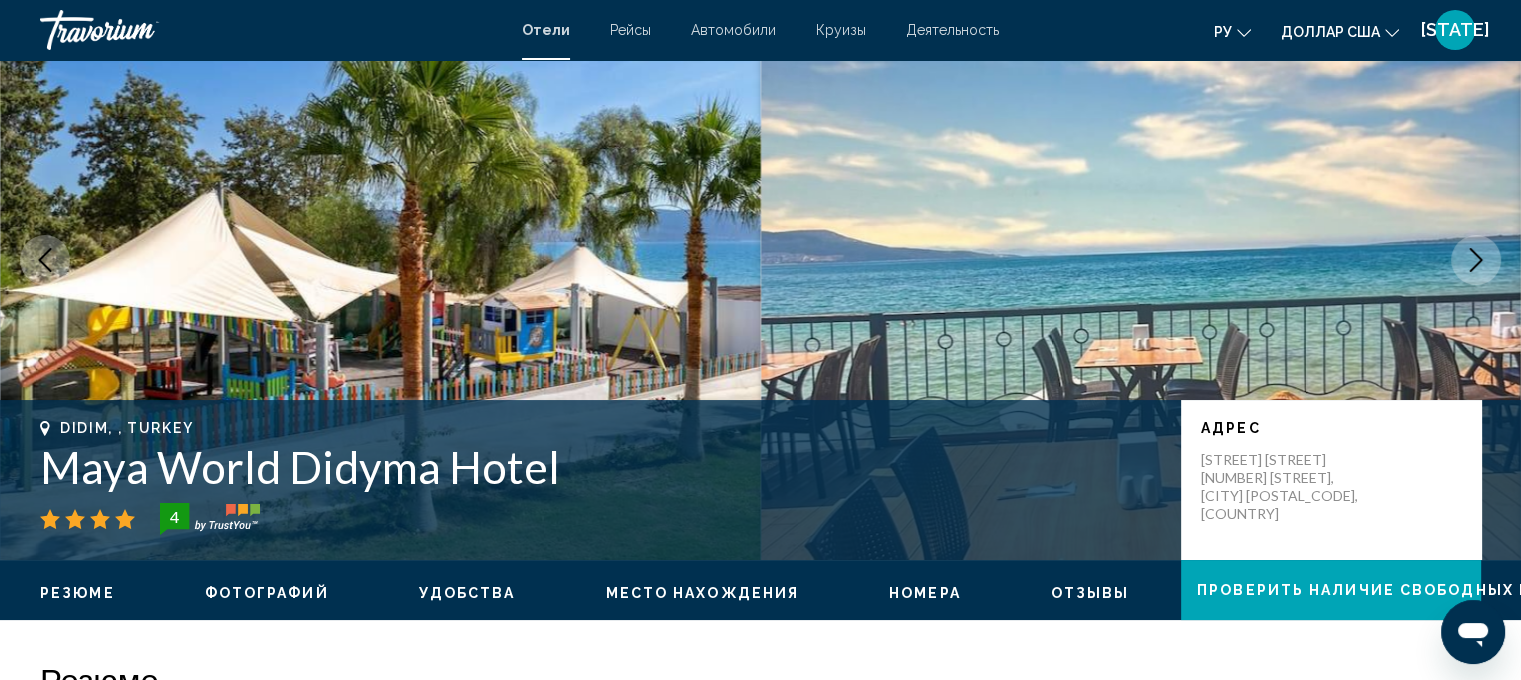 click 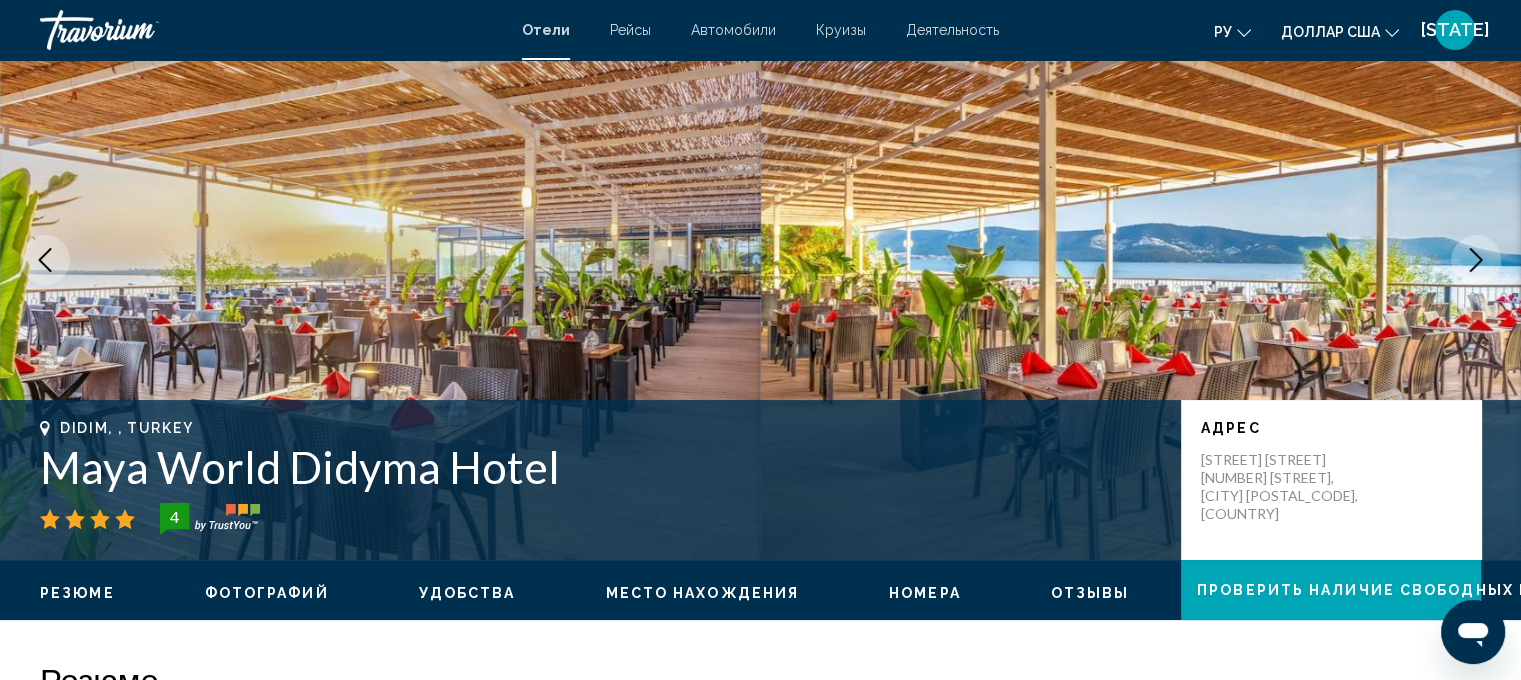 click 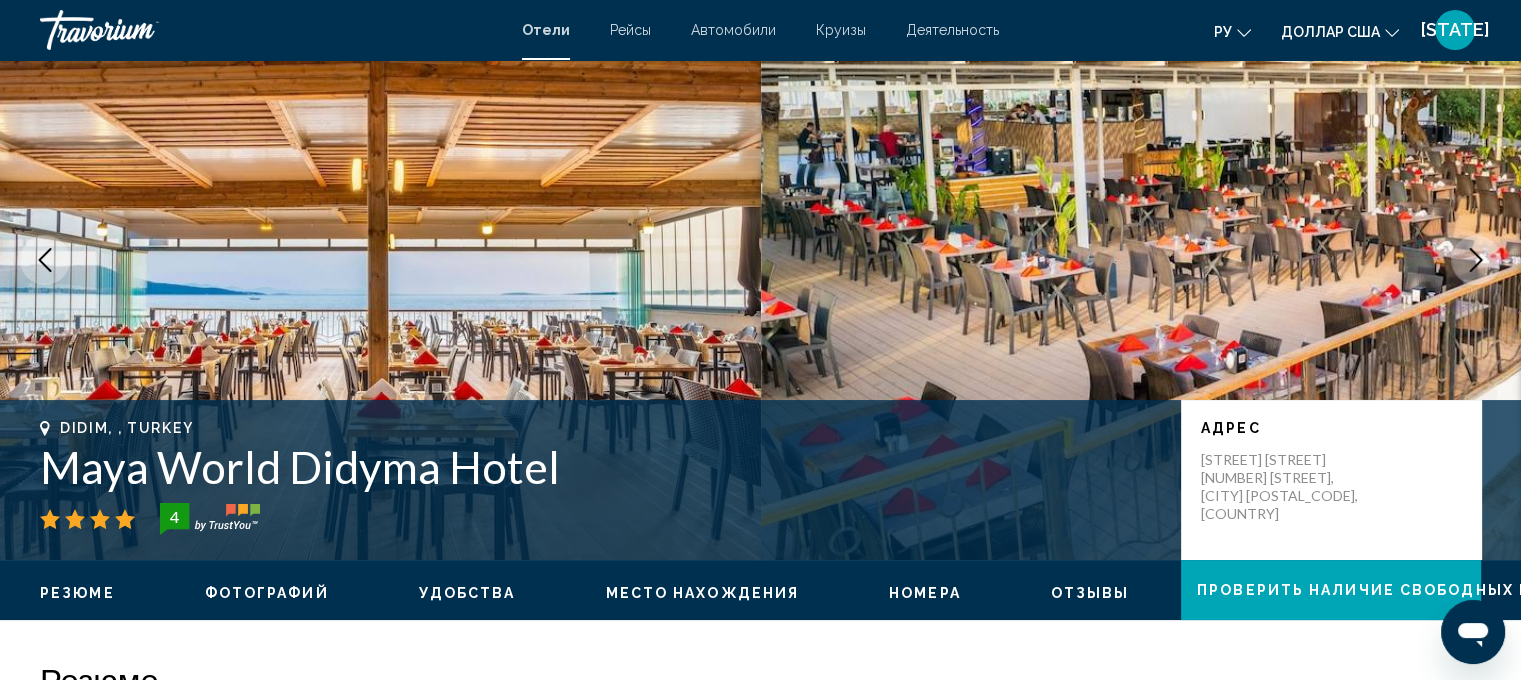 click 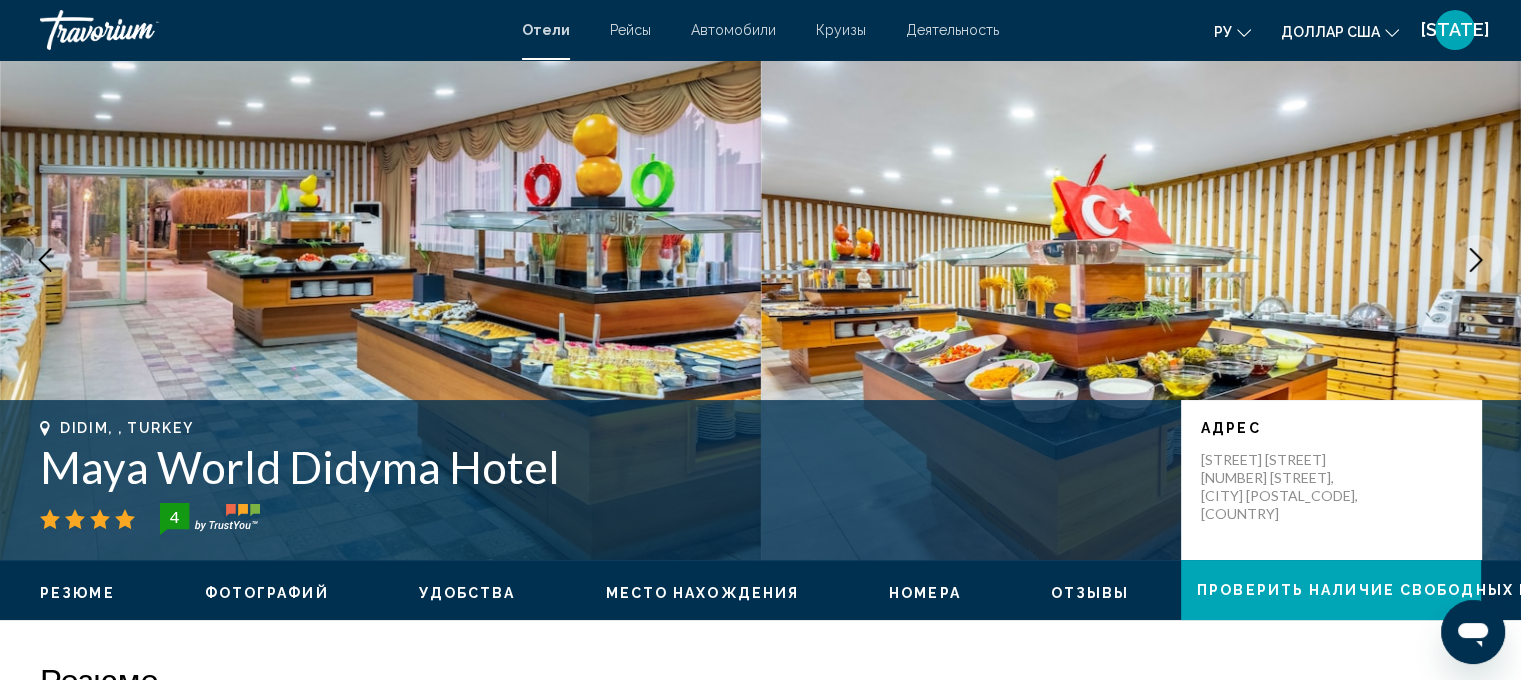 click 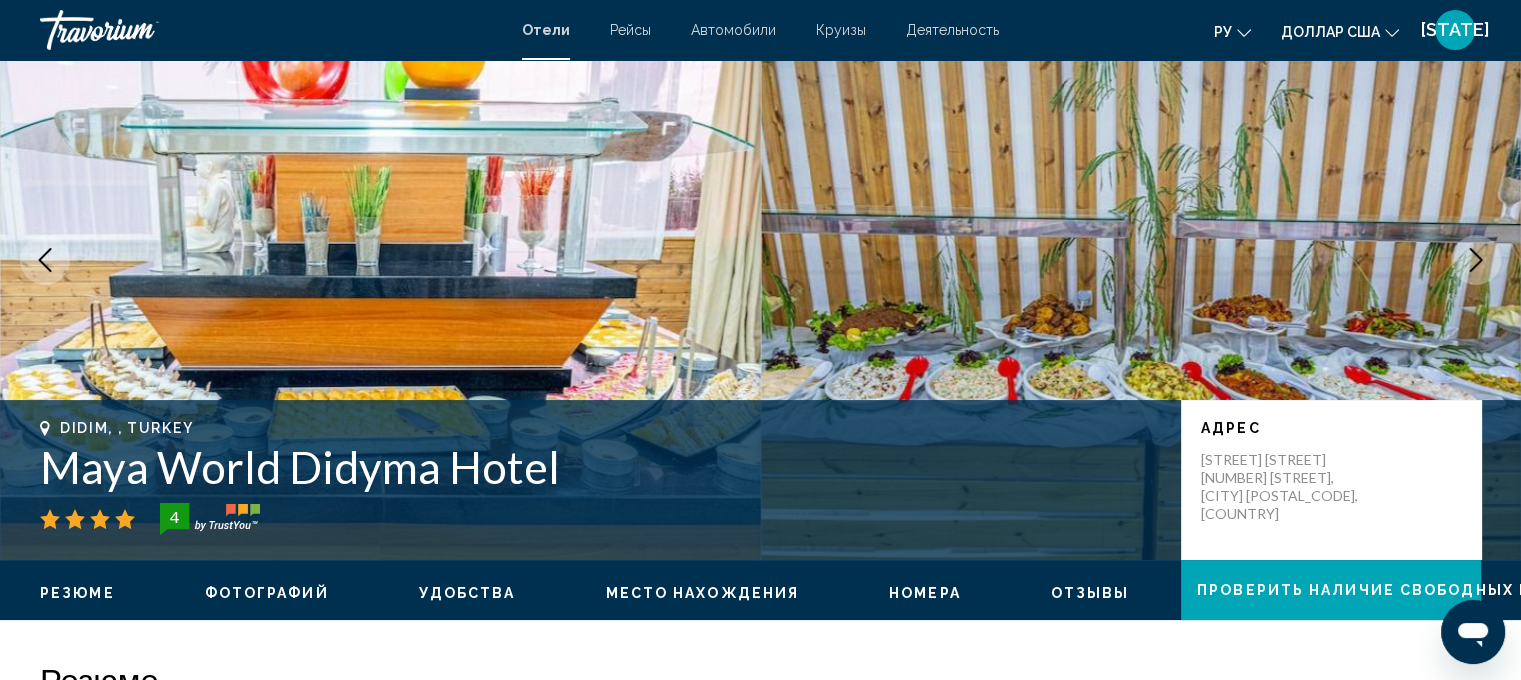 click 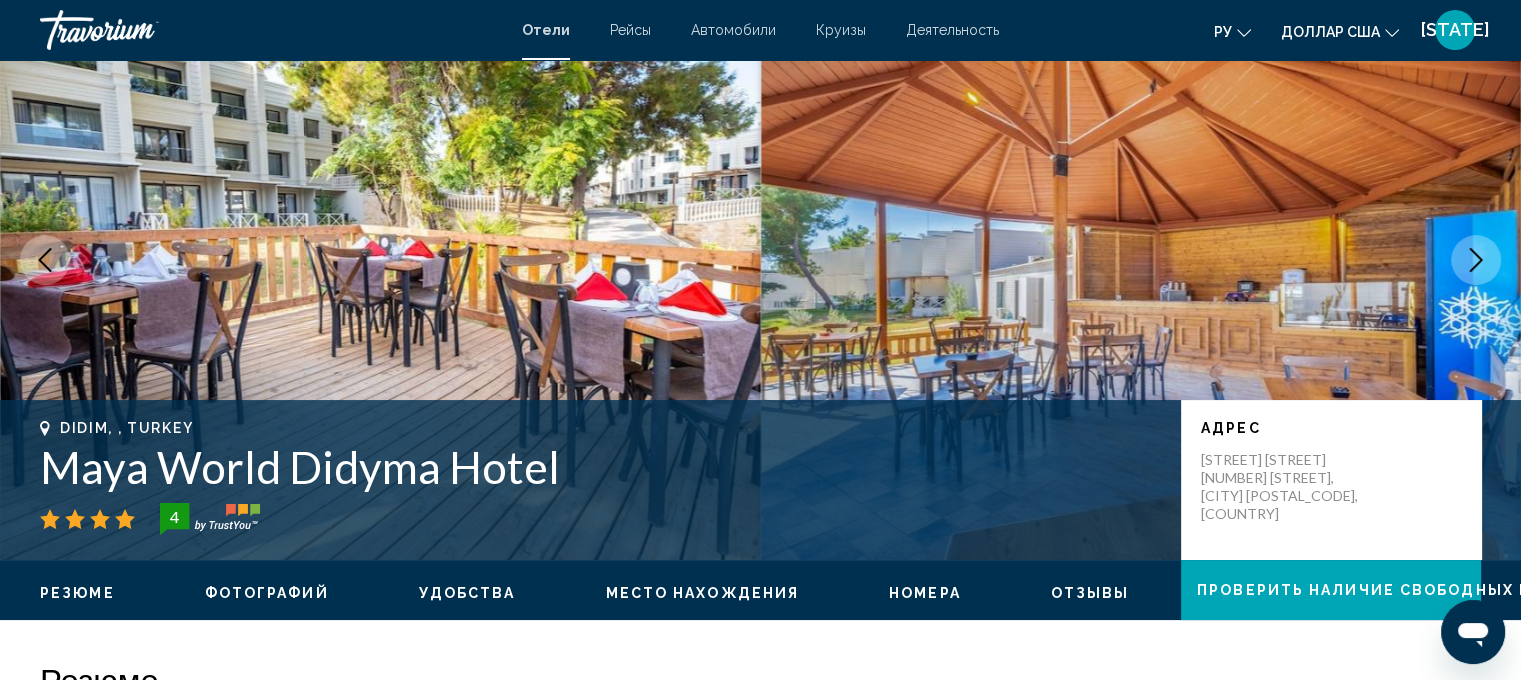 click 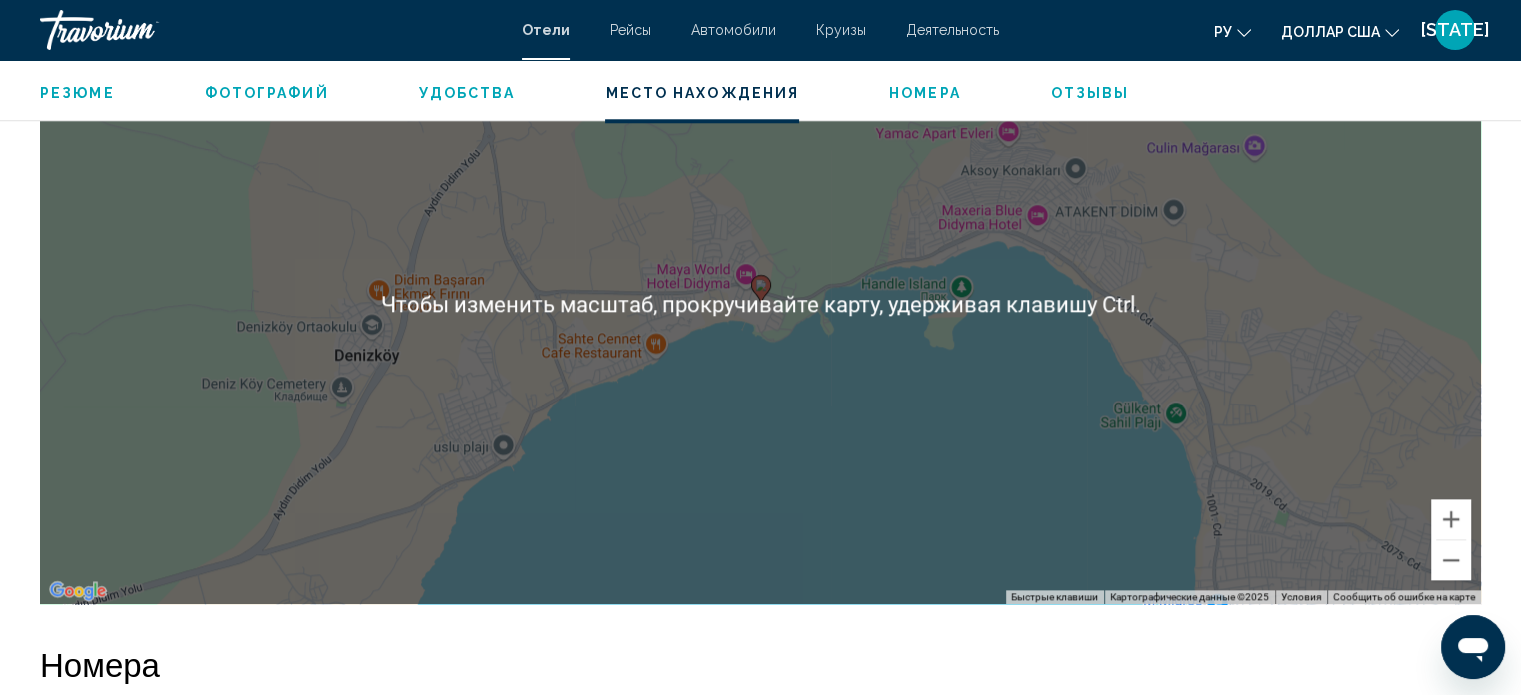 scroll, scrollTop: 2000, scrollLeft: 0, axis: vertical 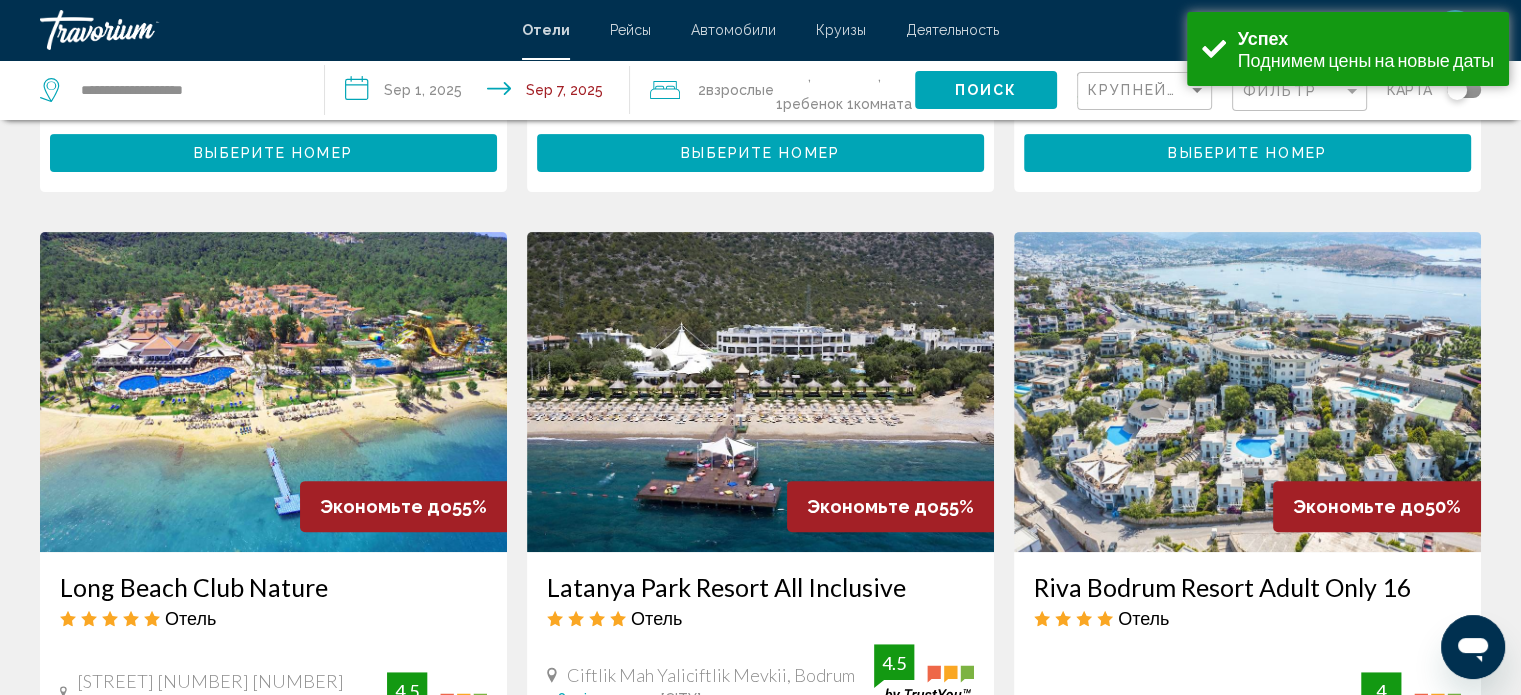 click at bounding box center [760, 392] 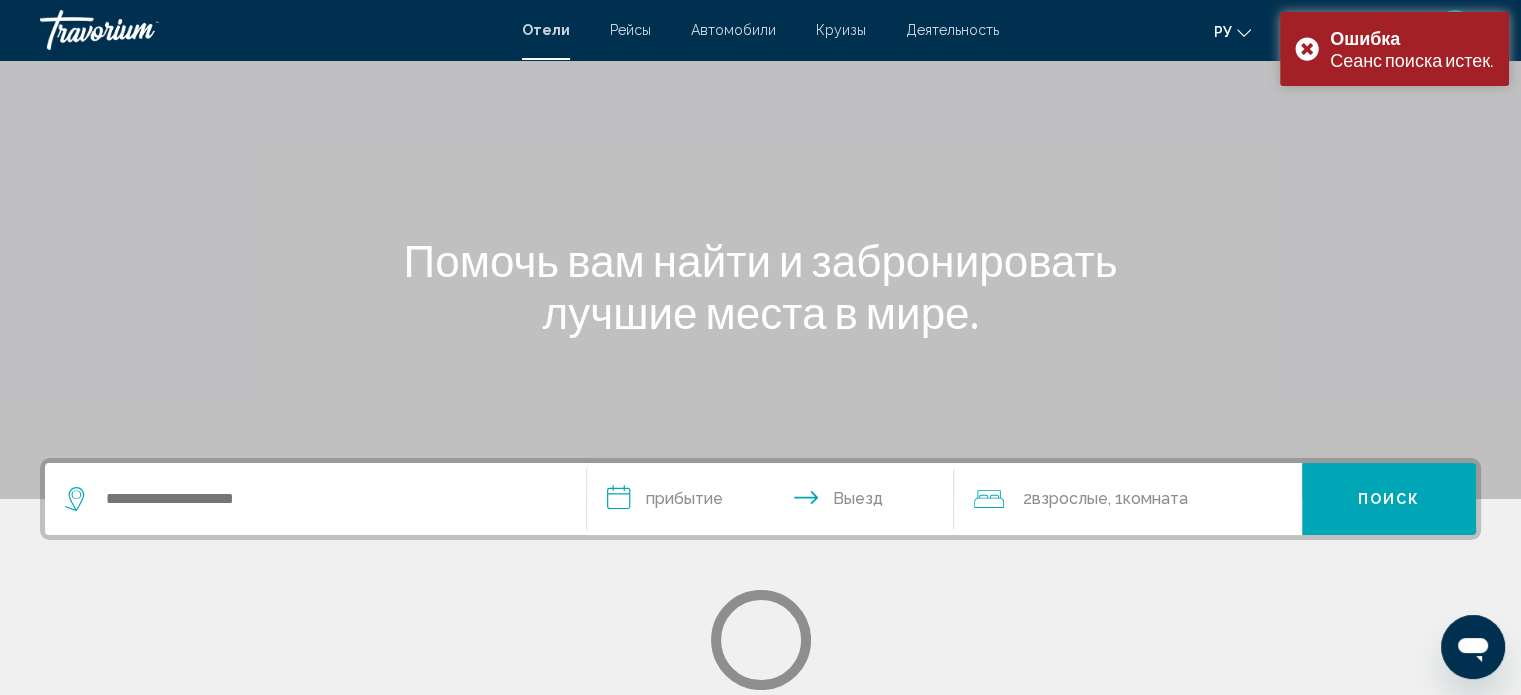 scroll, scrollTop: 200, scrollLeft: 0, axis: vertical 